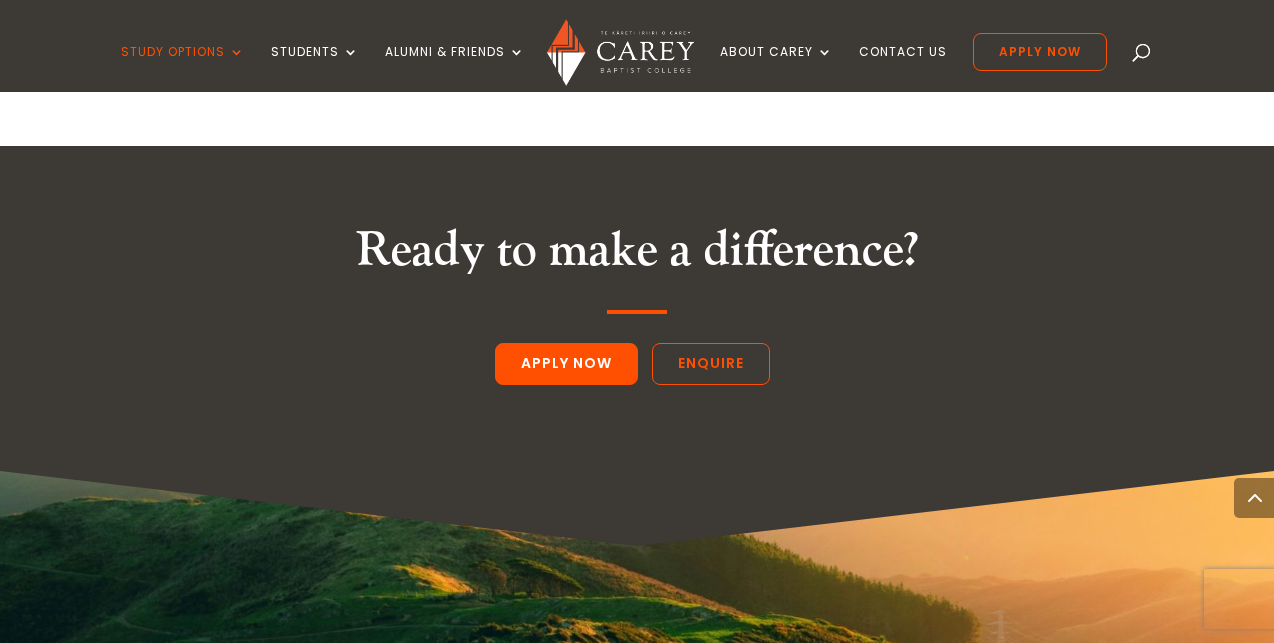 scroll, scrollTop: 3038, scrollLeft: 0, axis: vertical 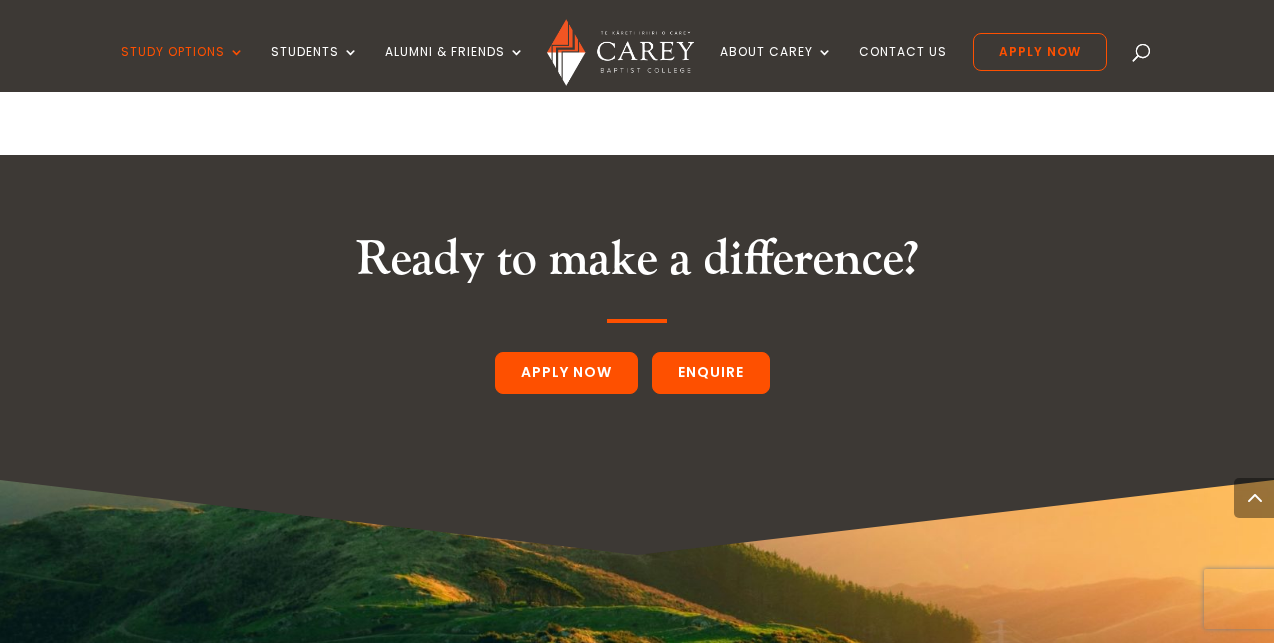 click on "Enquire" at bounding box center (711, 373) 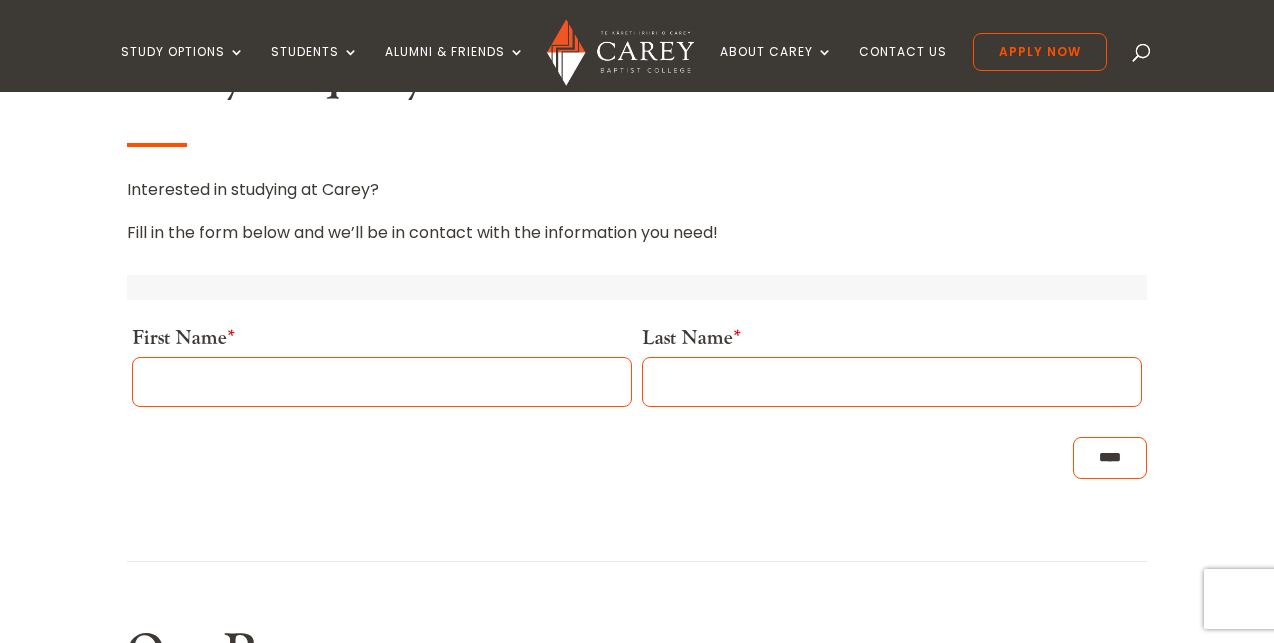 scroll, scrollTop: 628, scrollLeft: 0, axis: vertical 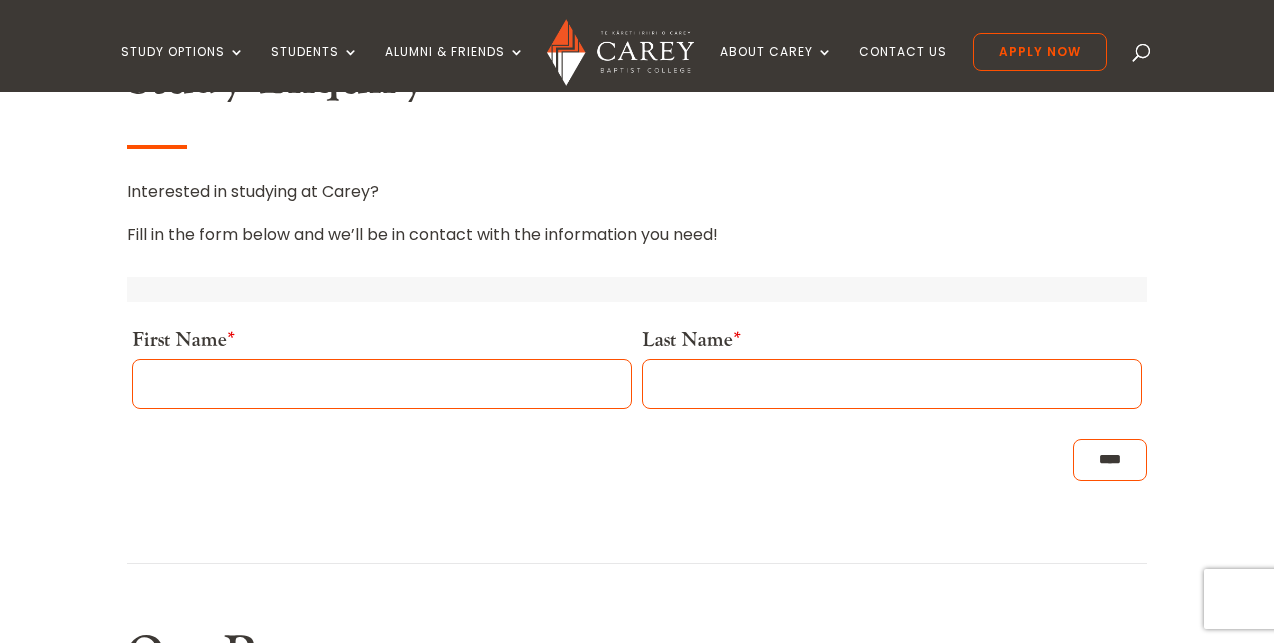 click on "First Name  *" at bounding box center [382, 384] 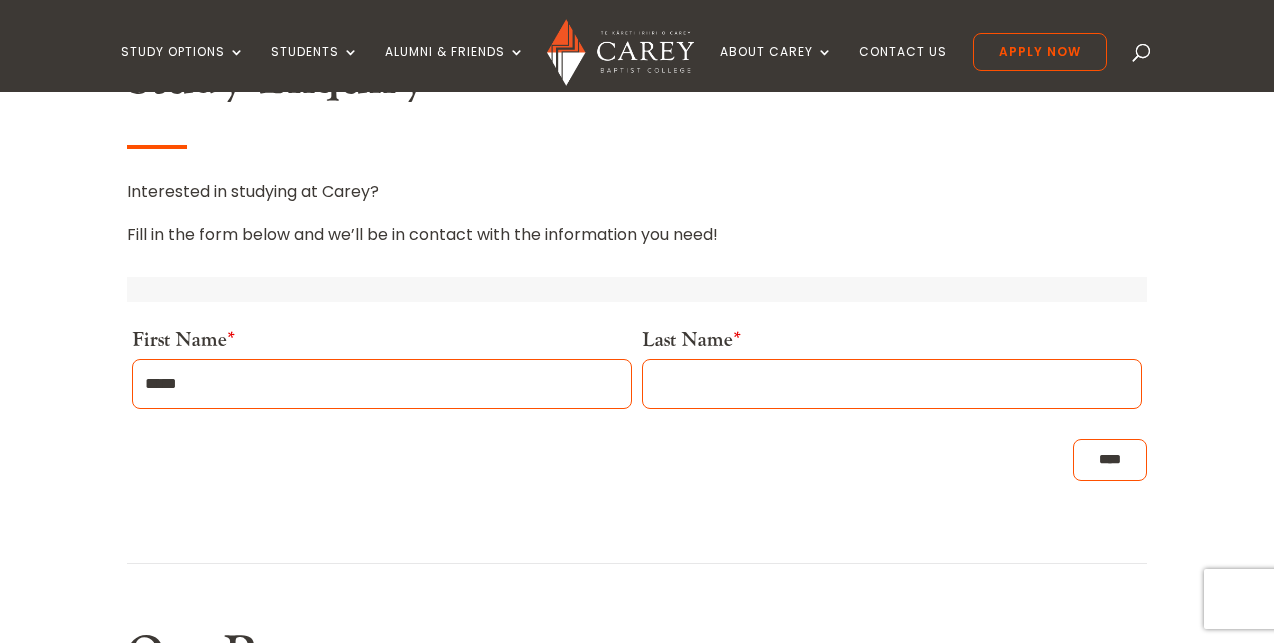 type on "*****" 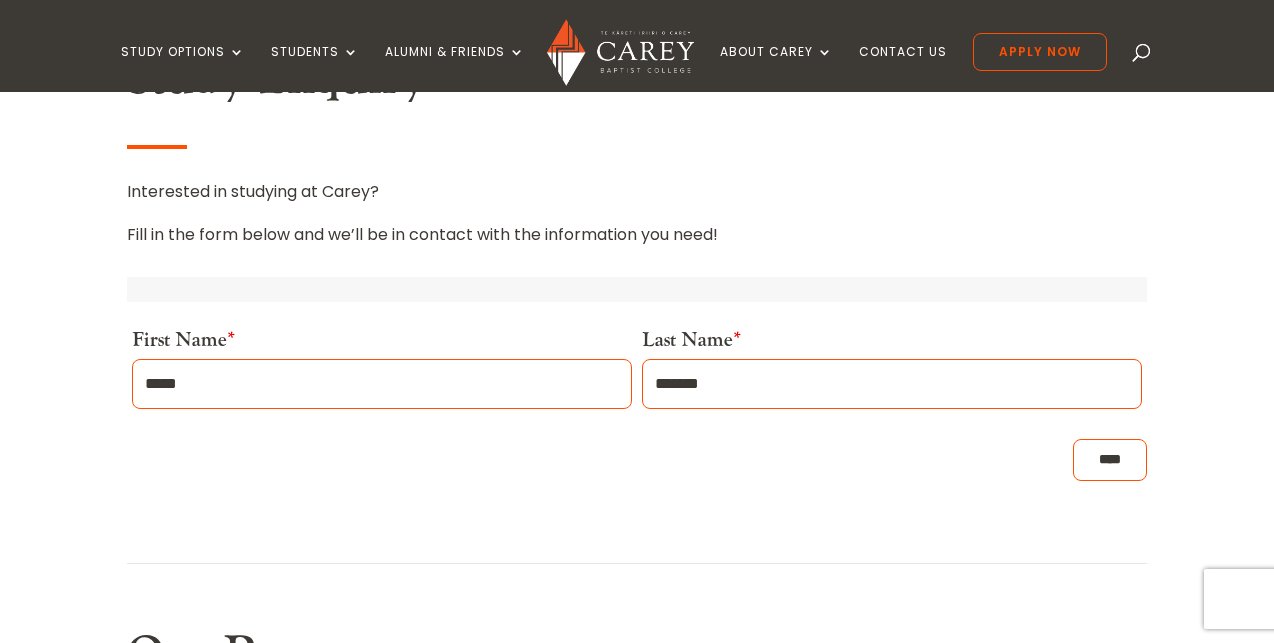 type on "*******" 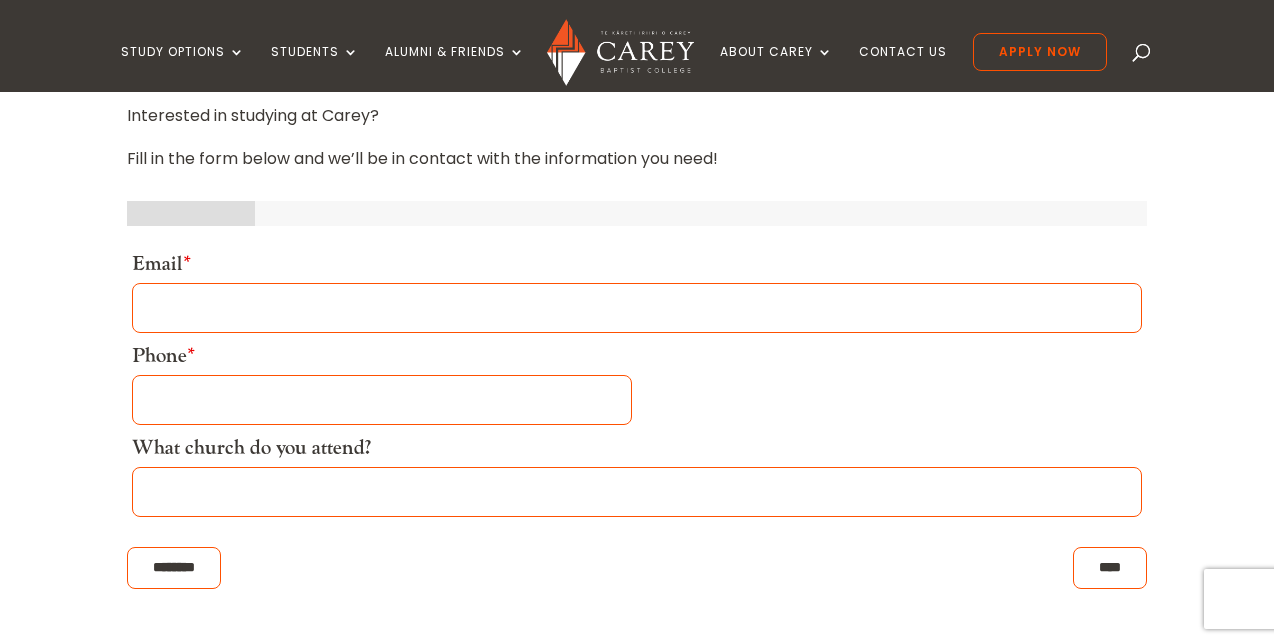 scroll, scrollTop: 719, scrollLeft: 0, axis: vertical 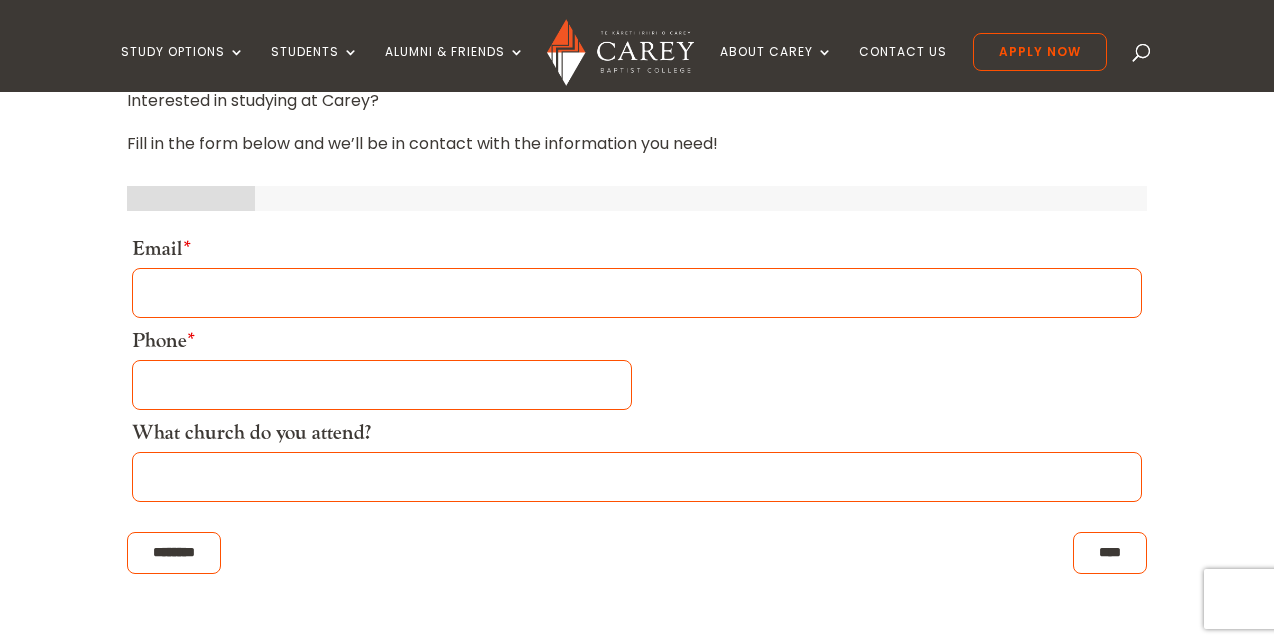 click on "Email  *" at bounding box center [636, 293] 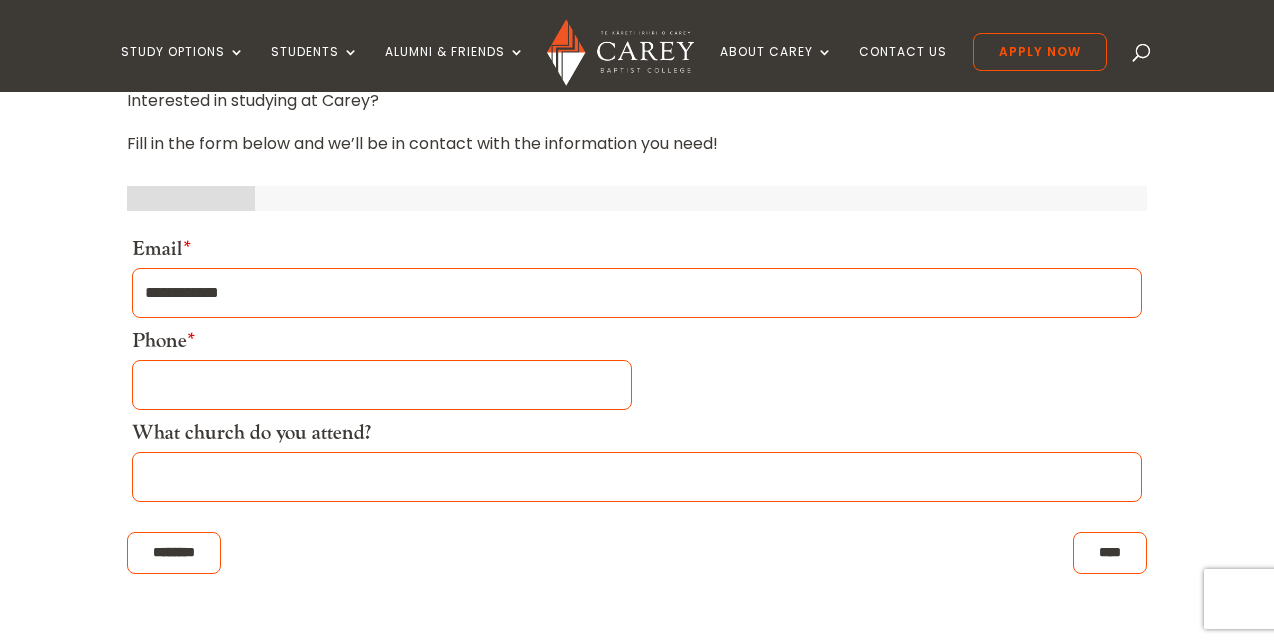 type on "**********" 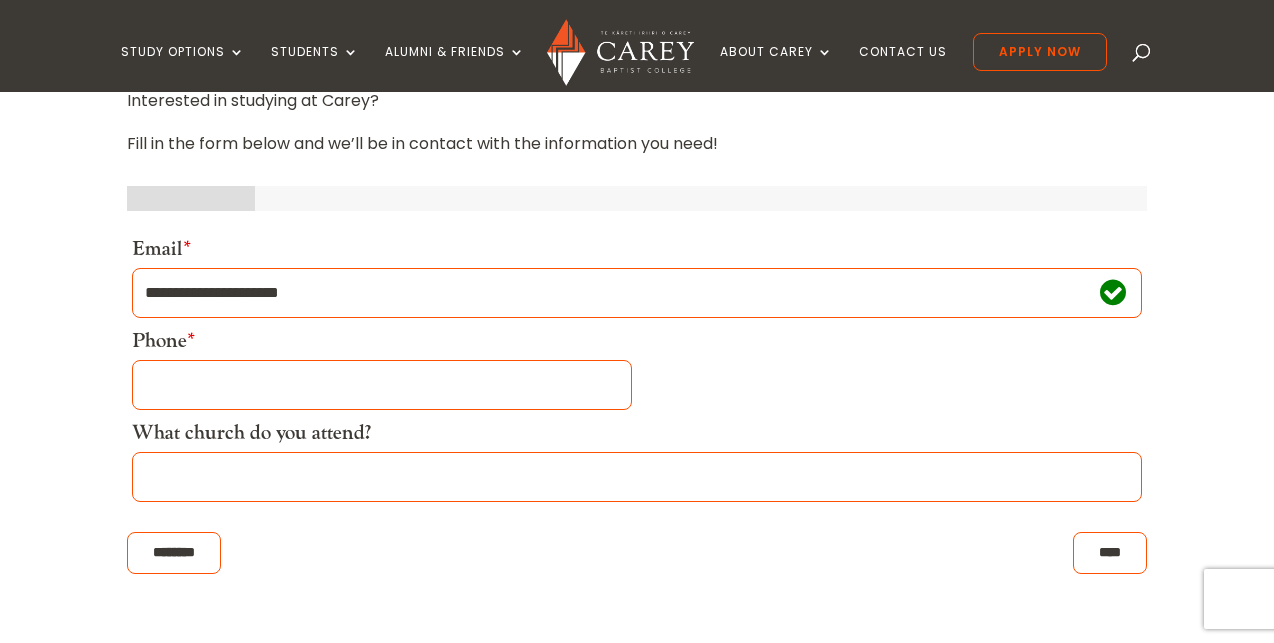 click on "Phone  *" at bounding box center (382, 385) 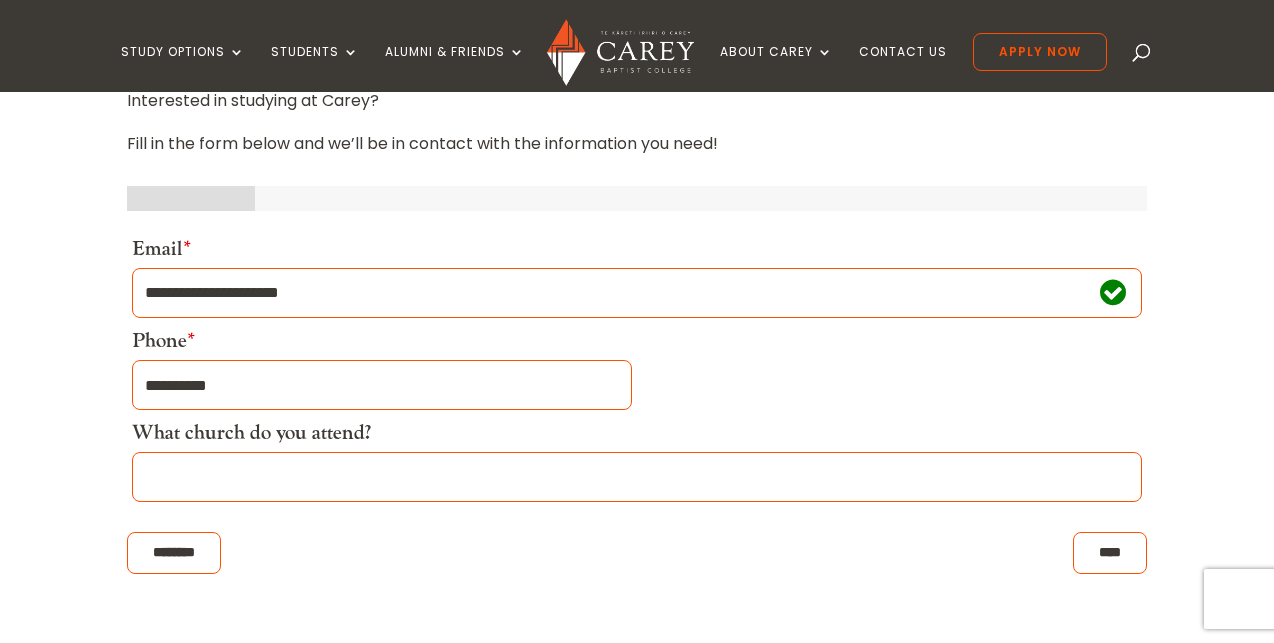 type on "**********" 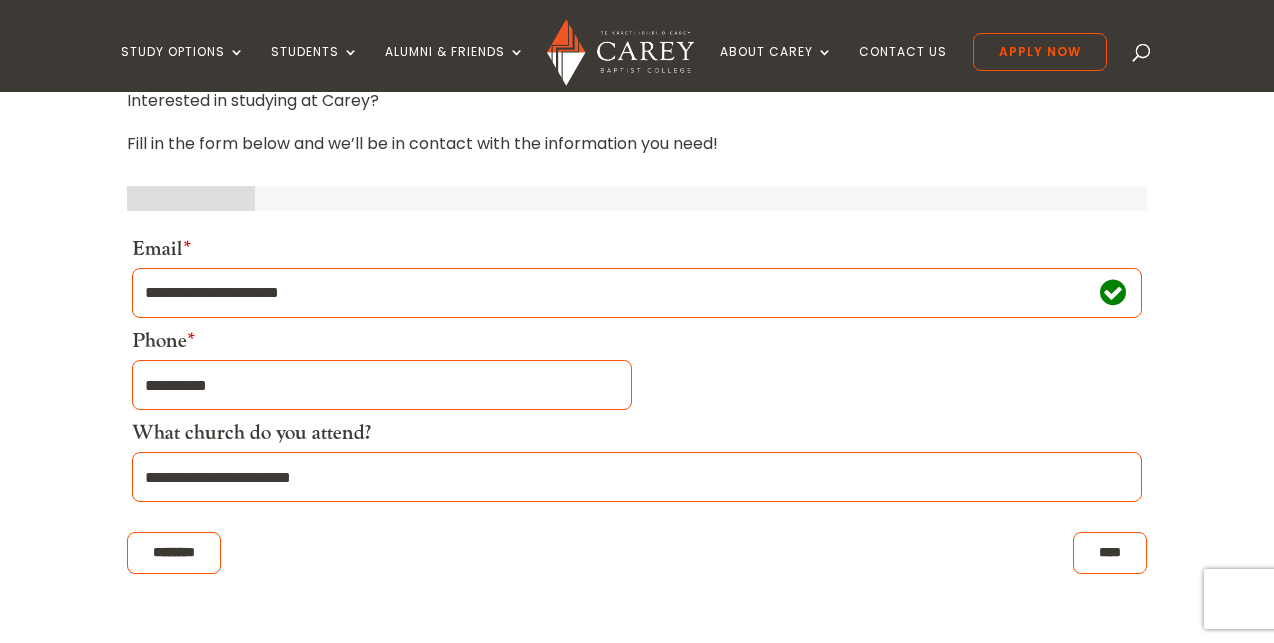 type on "**********" 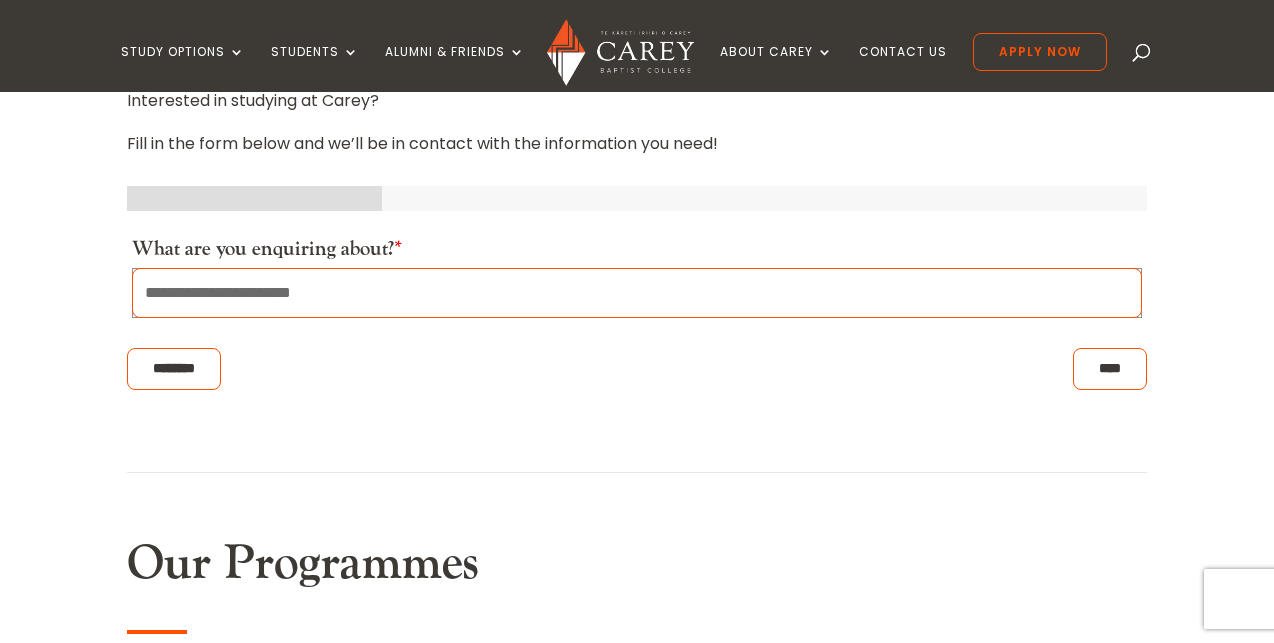 click on "**********" at bounding box center (636, 293) 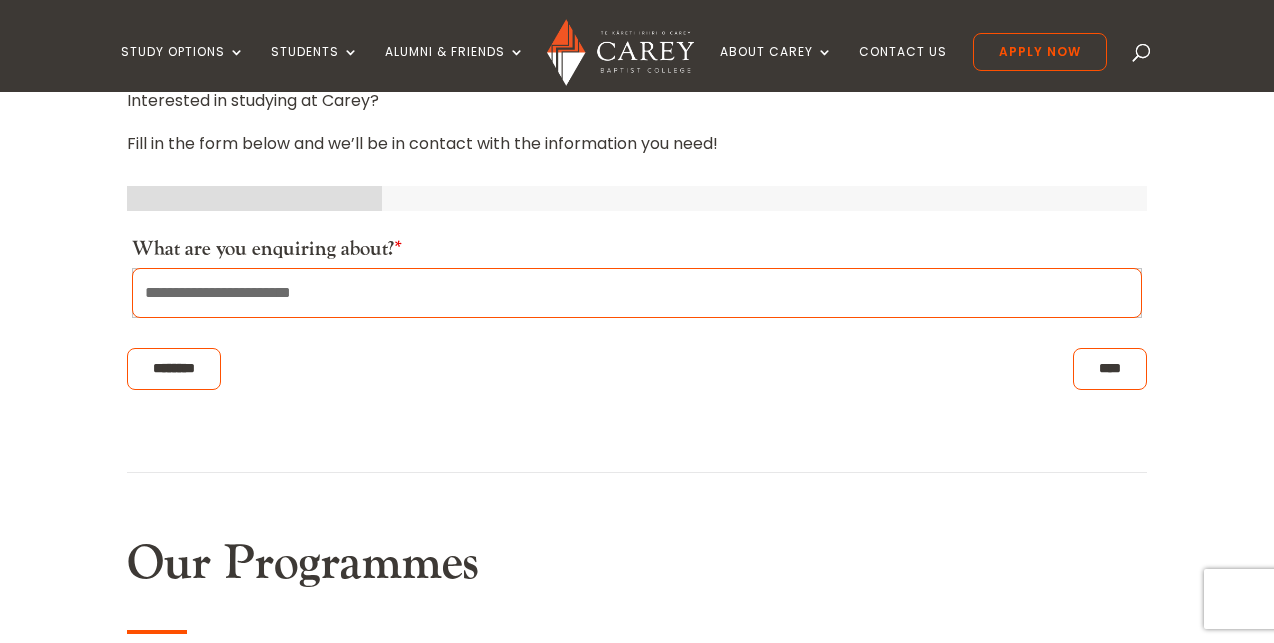 click on "****" at bounding box center [1110, 369] 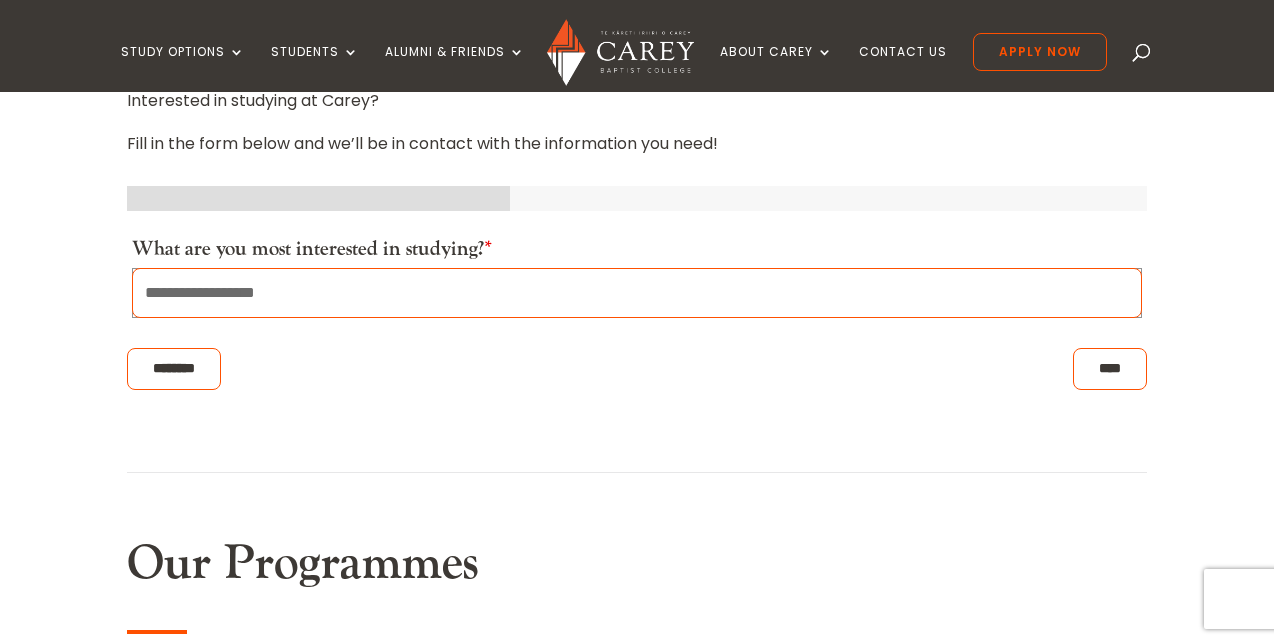 click on "**********" at bounding box center (636, 293) 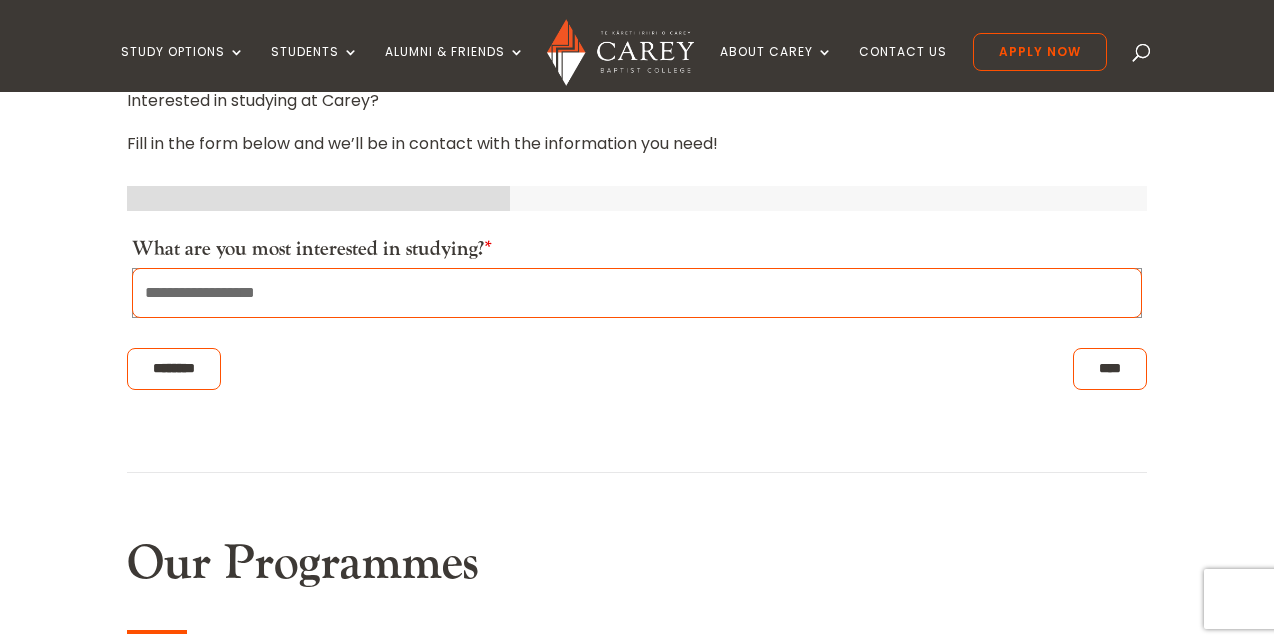 select on "********" 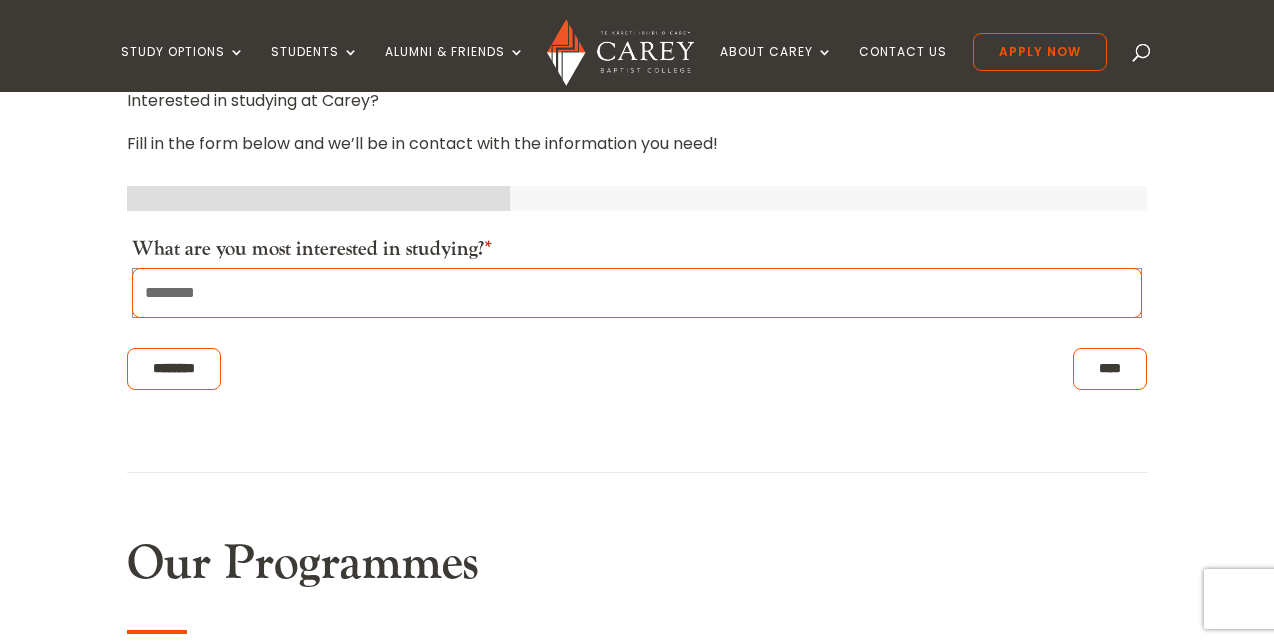 click on "**********" at bounding box center [636, 293] 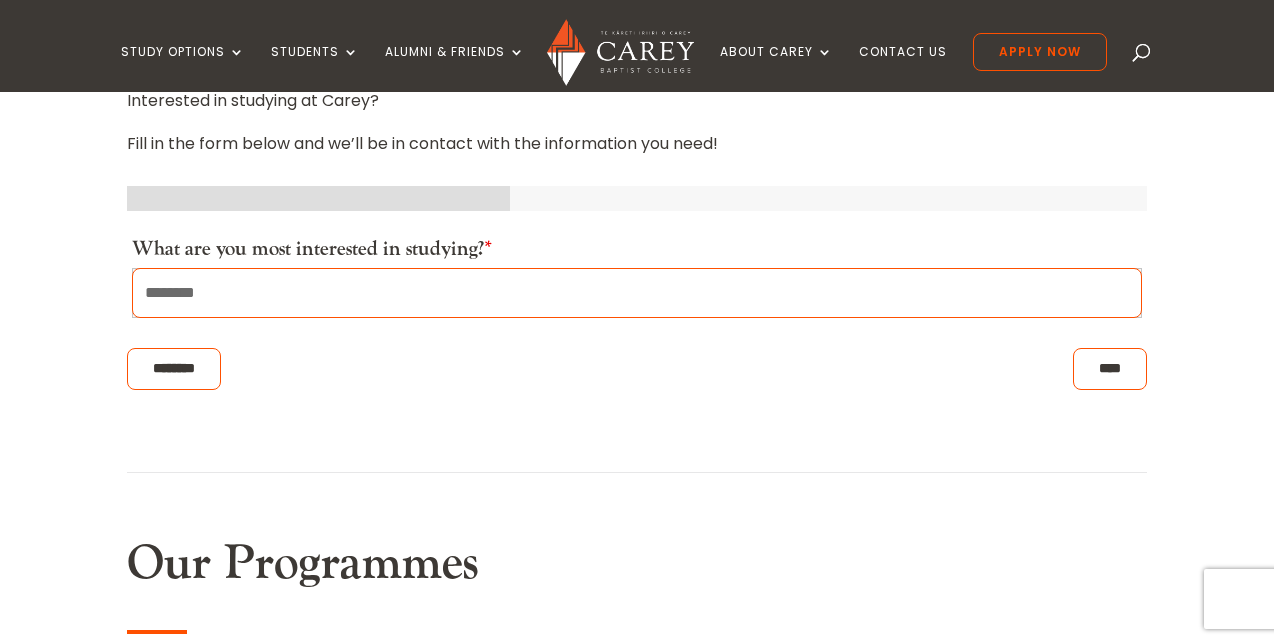 click on "****" at bounding box center (1110, 369) 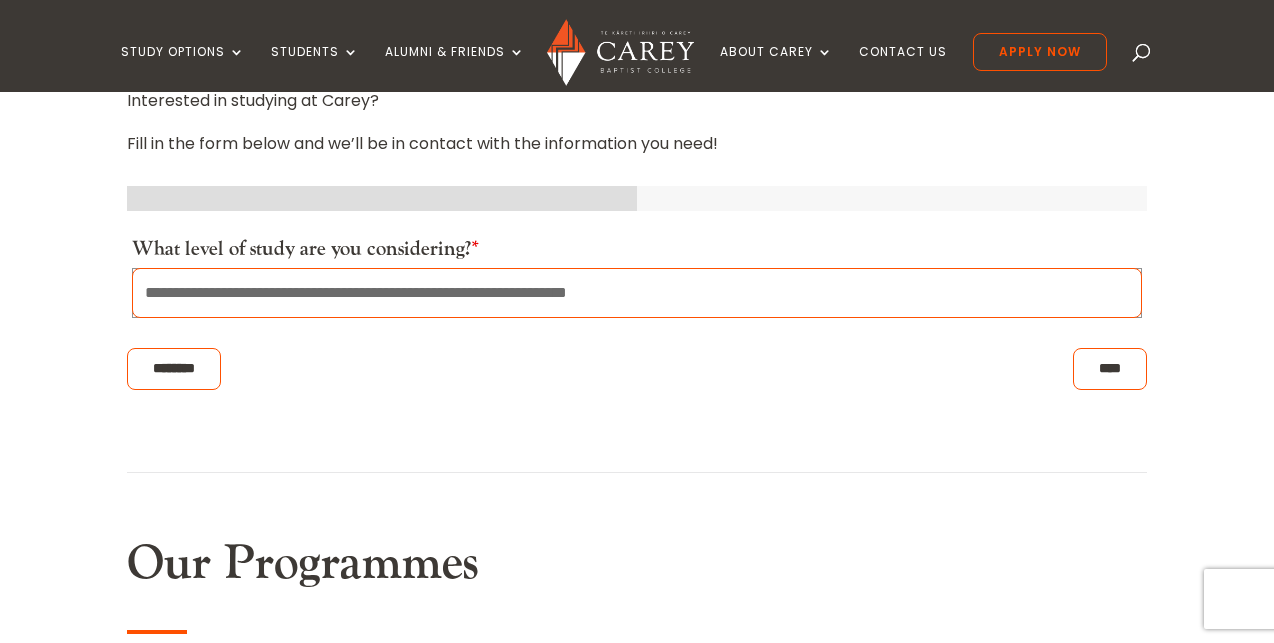 click on "**********" at bounding box center (636, 293) 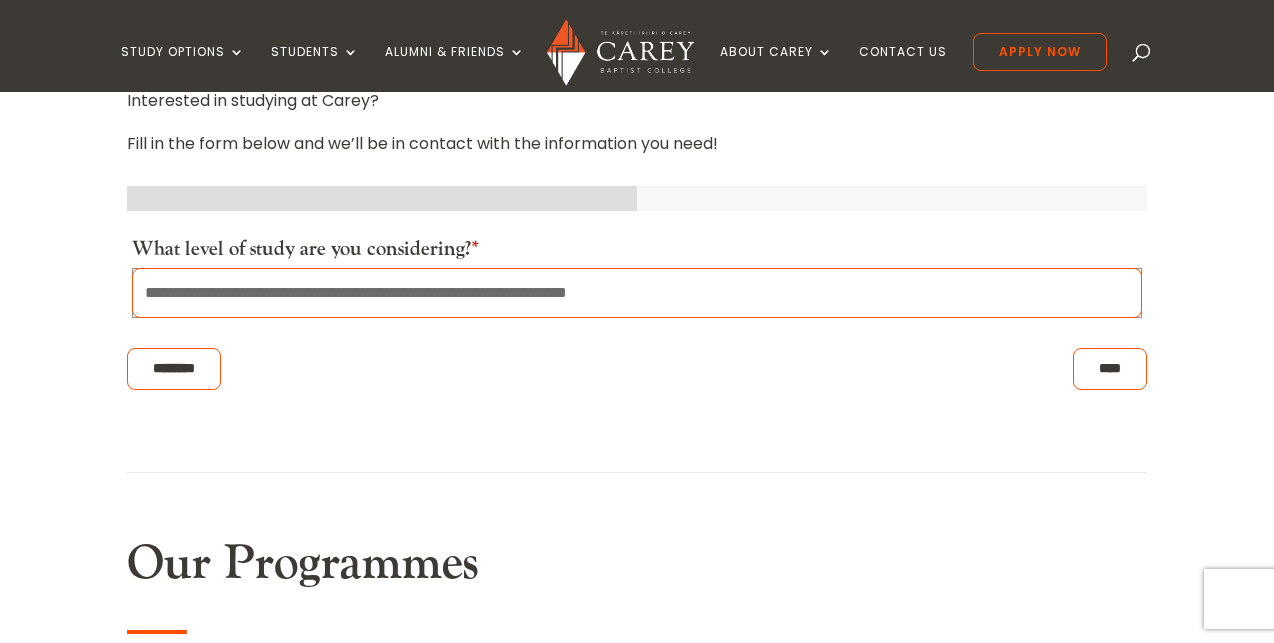 select on "********" 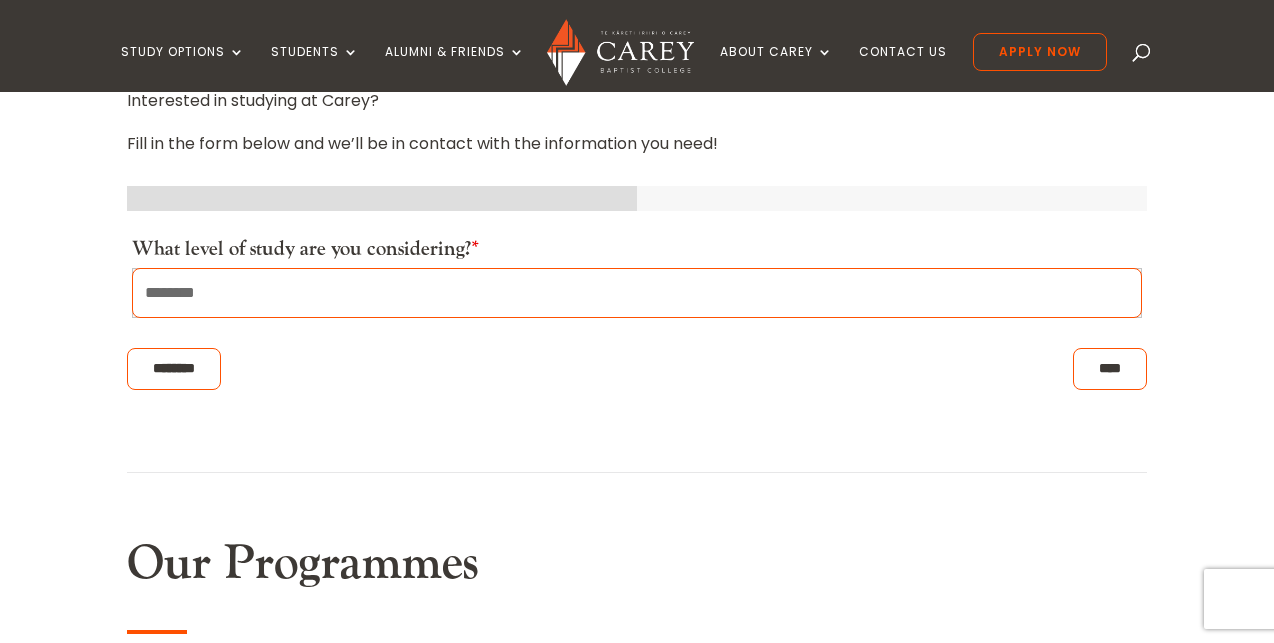 click on "****" at bounding box center (1110, 369) 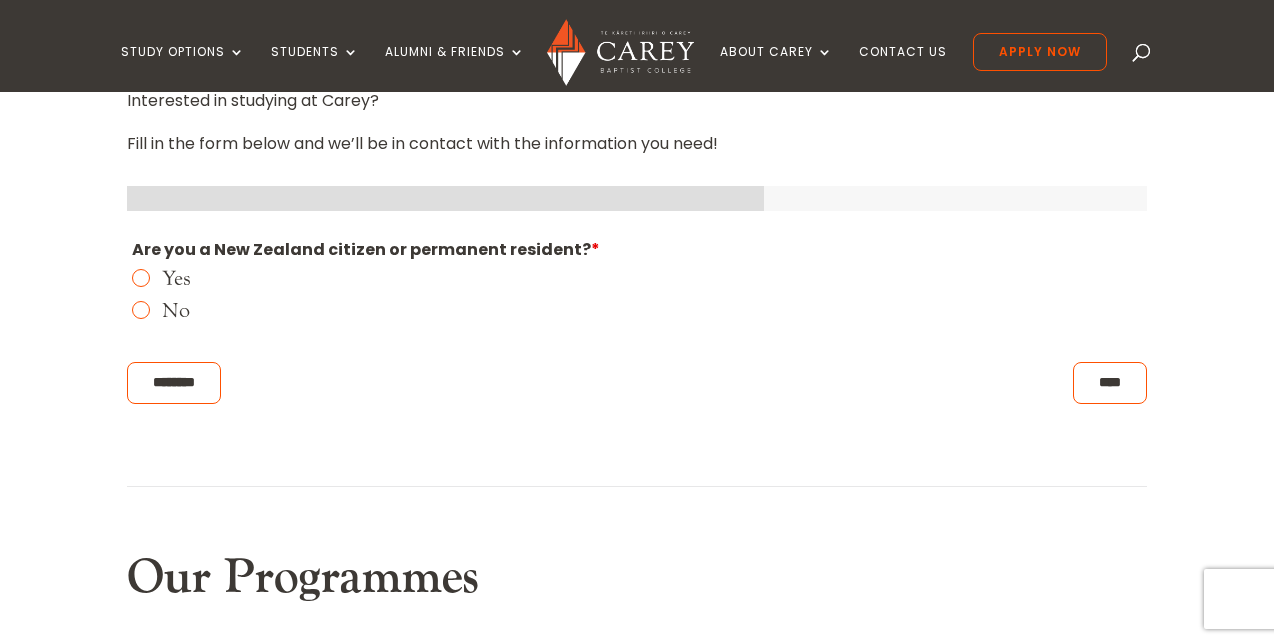 click on "Yes" at bounding box center [651, 278] 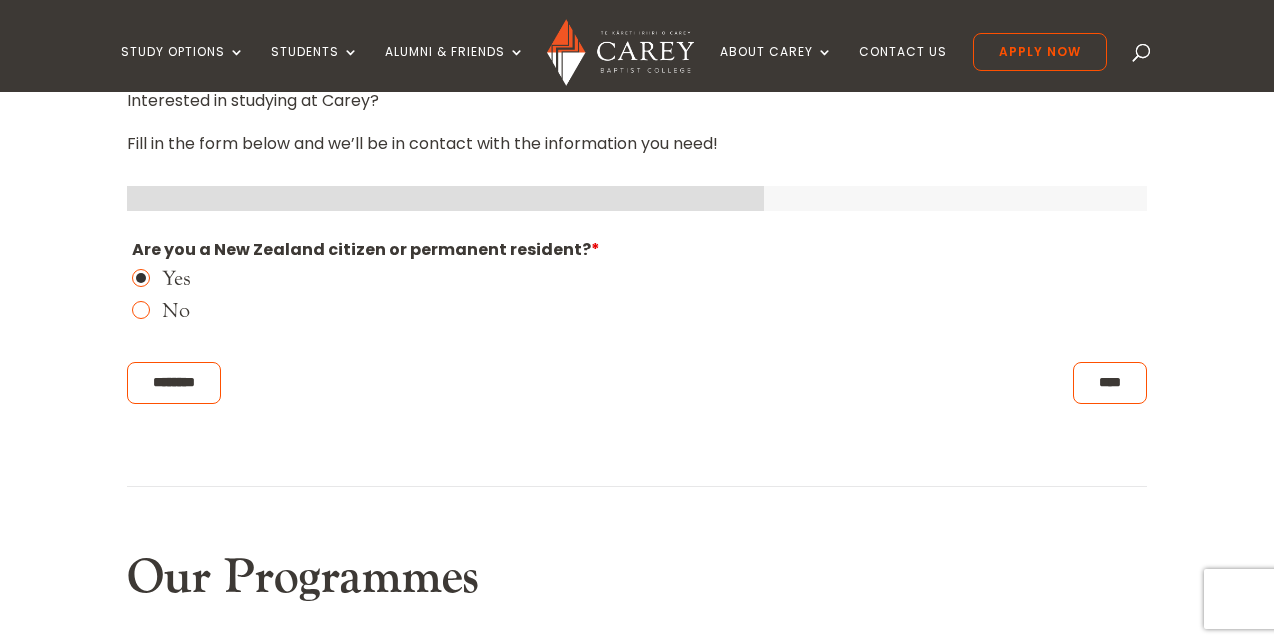 click on "****" at bounding box center [1110, 383] 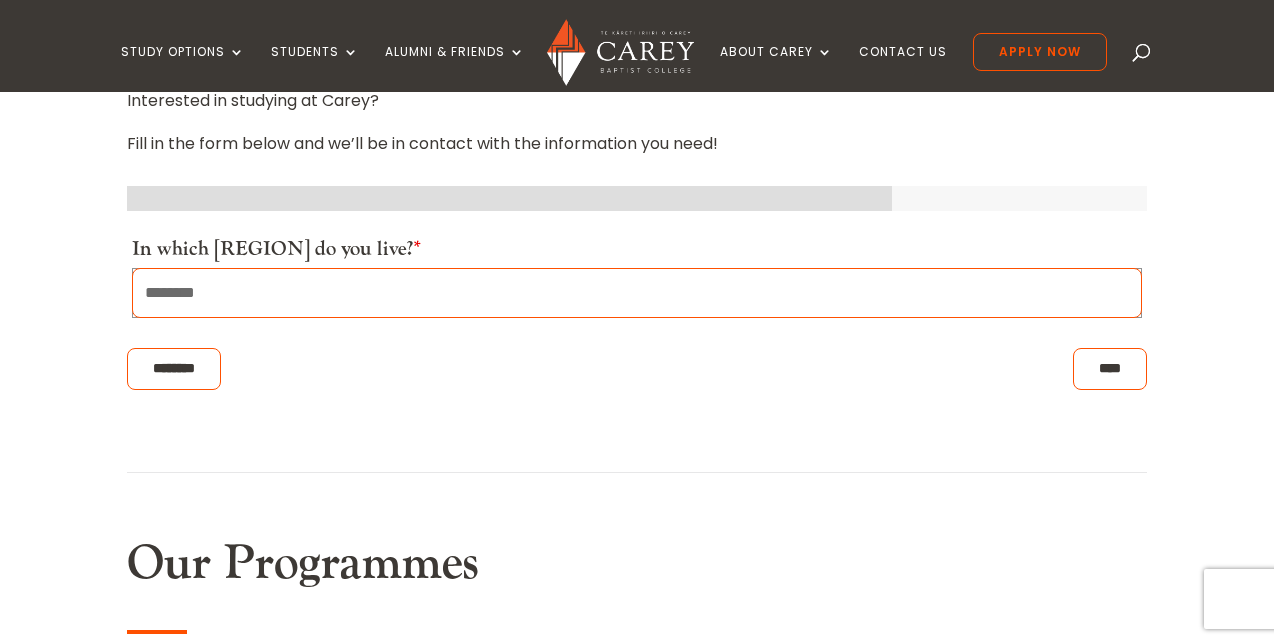 click on "**********" at bounding box center (636, 293) 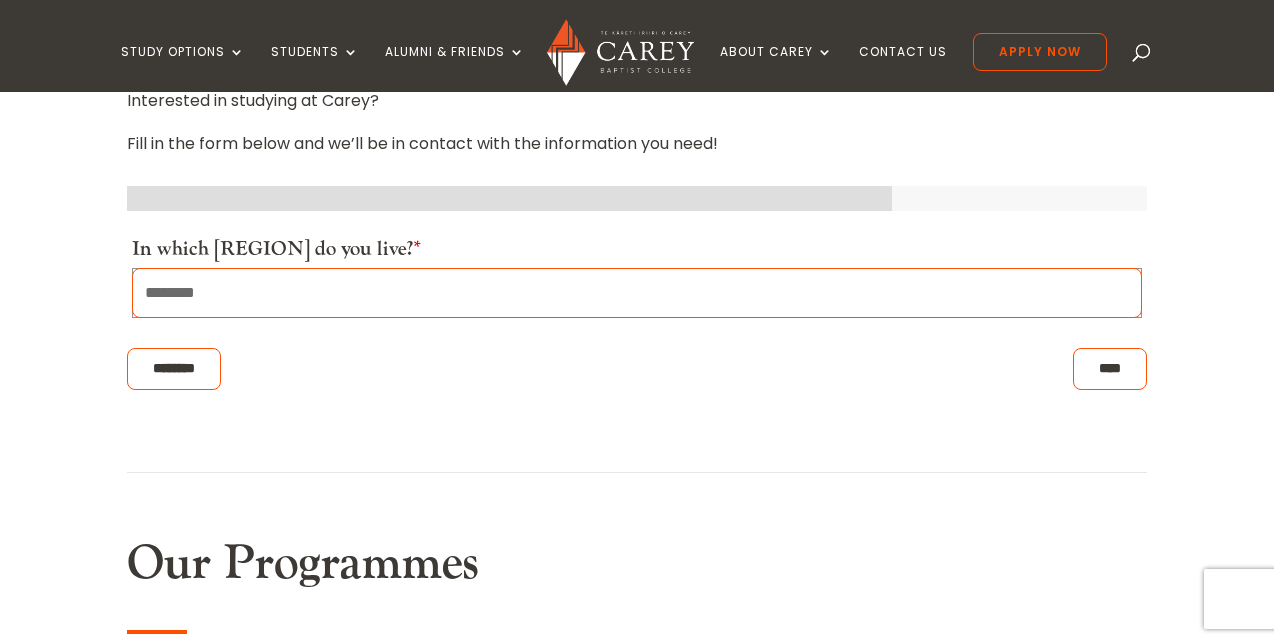 select on "**********" 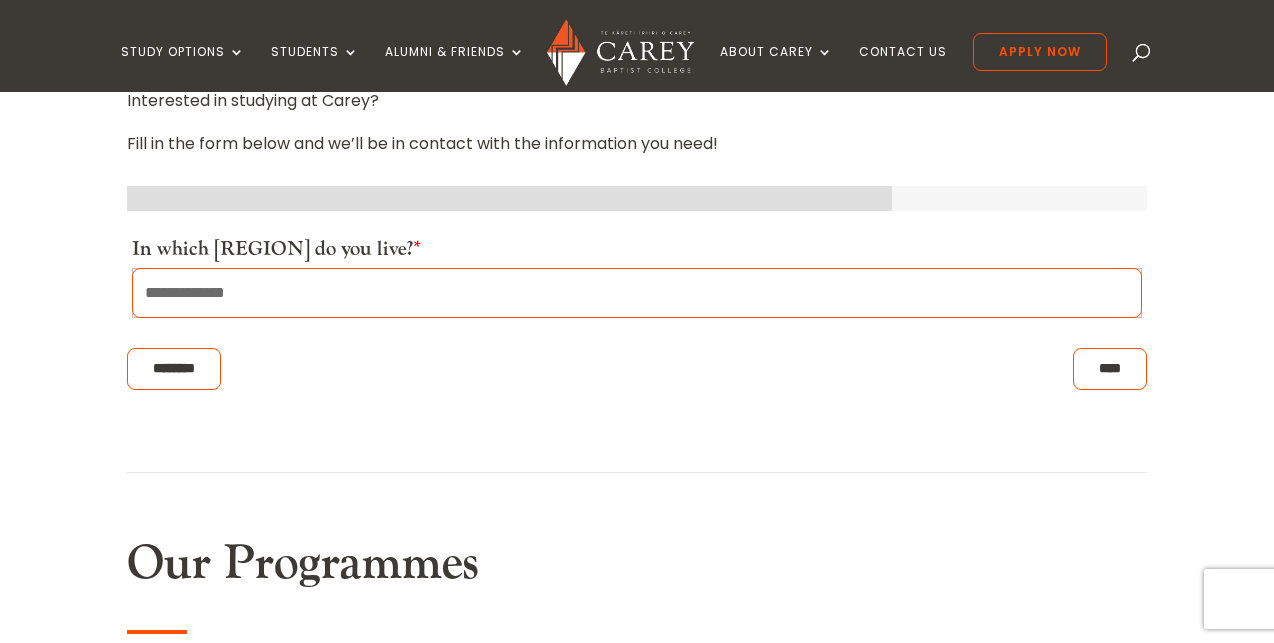 click on "****" at bounding box center (1110, 369) 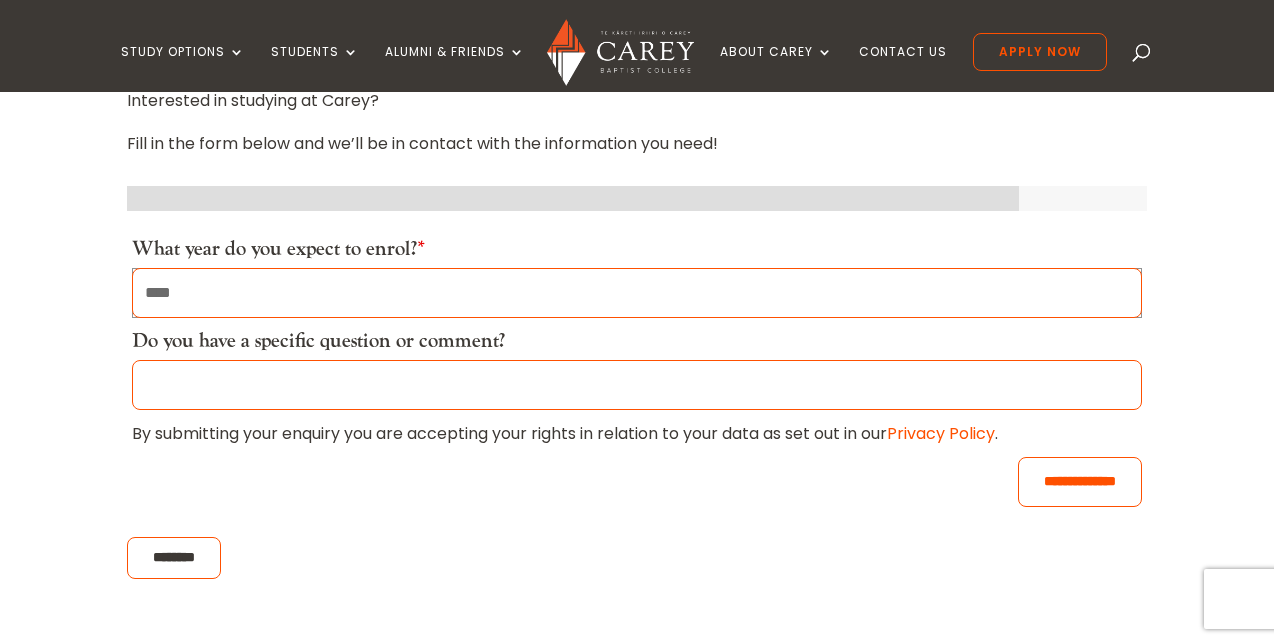 click on "****
****
****" at bounding box center [636, 293] 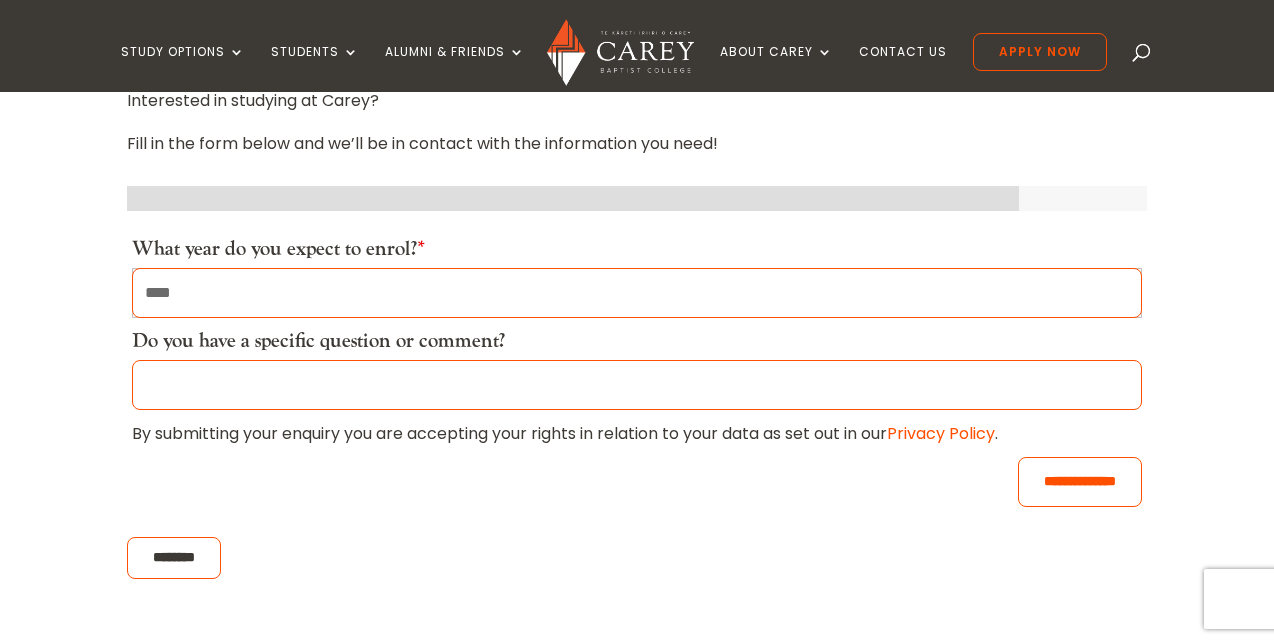 click on "Do you have a specific question or comment?" at bounding box center [636, 385] 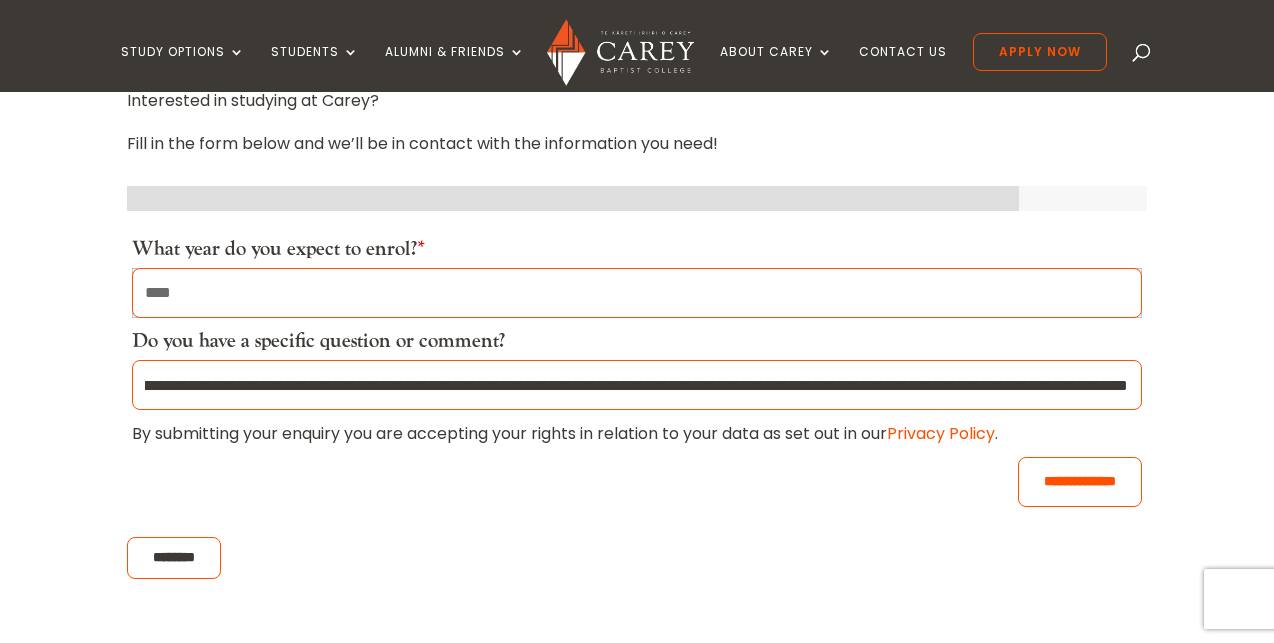 scroll, scrollTop: 0, scrollLeft: 870, axis: horizontal 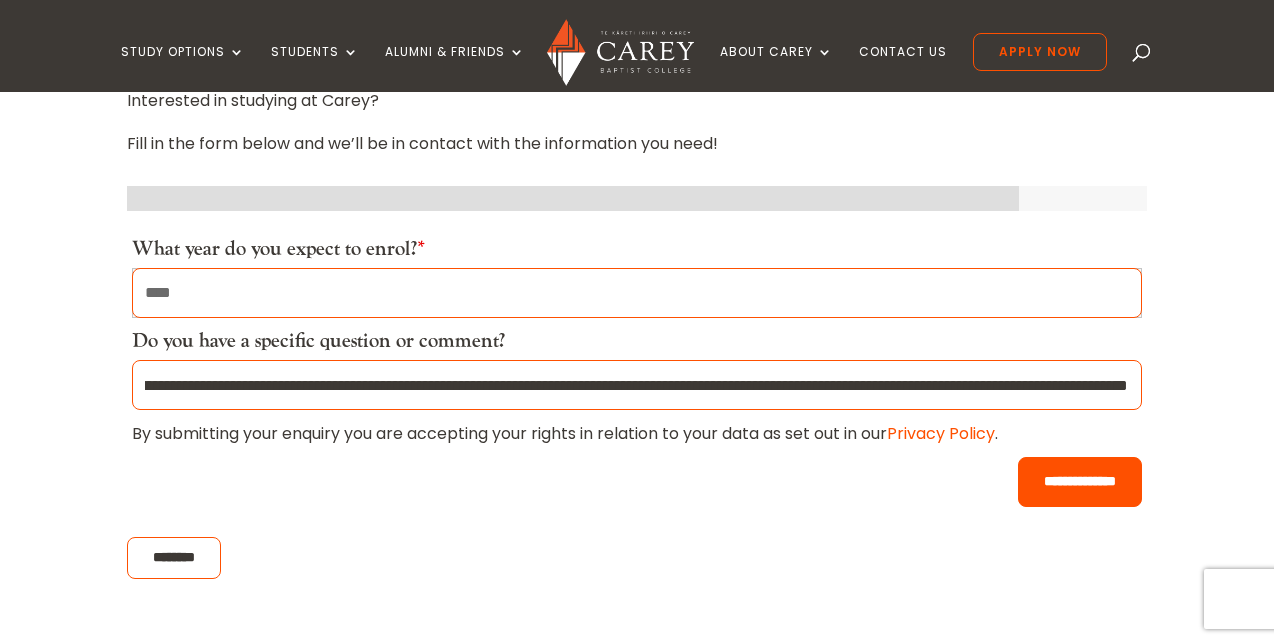 type on "**********" 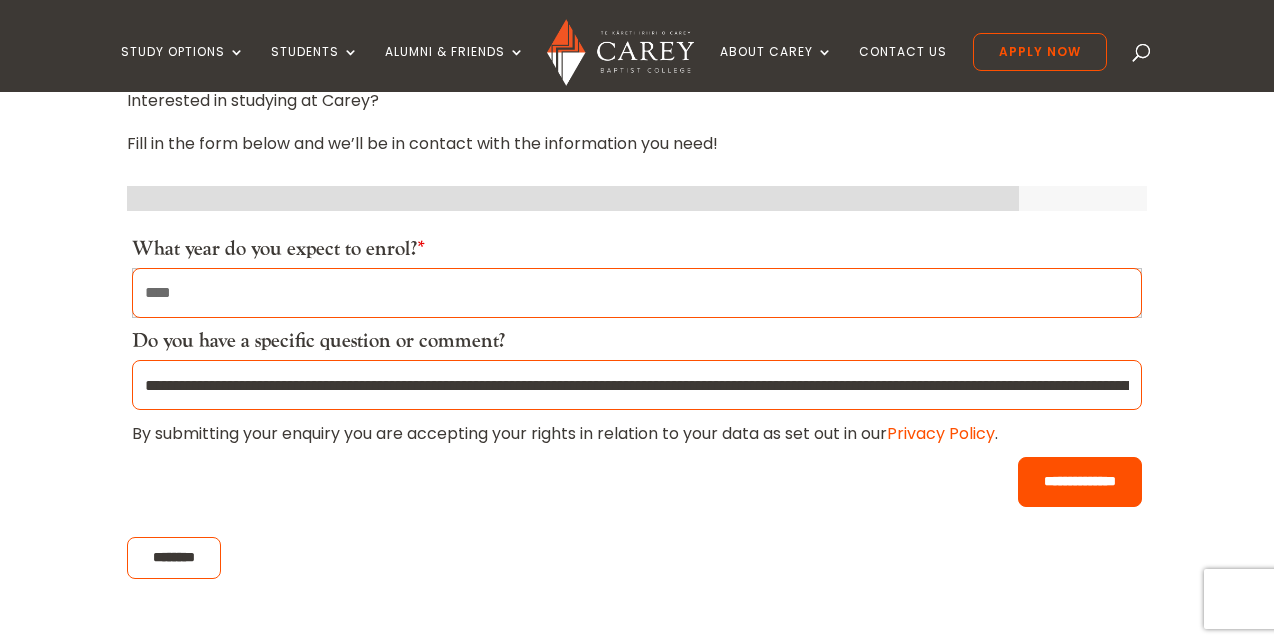 click on "**********" at bounding box center [1080, 482] 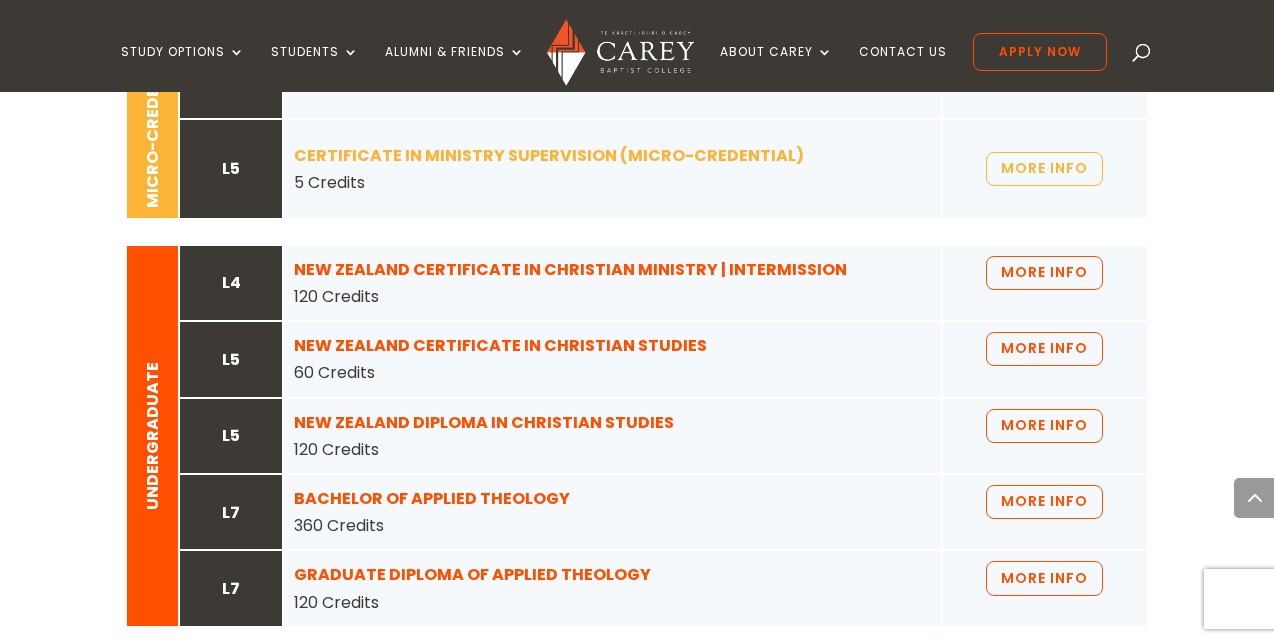 scroll, scrollTop: 1462, scrollLeft: 0, axis: vertical 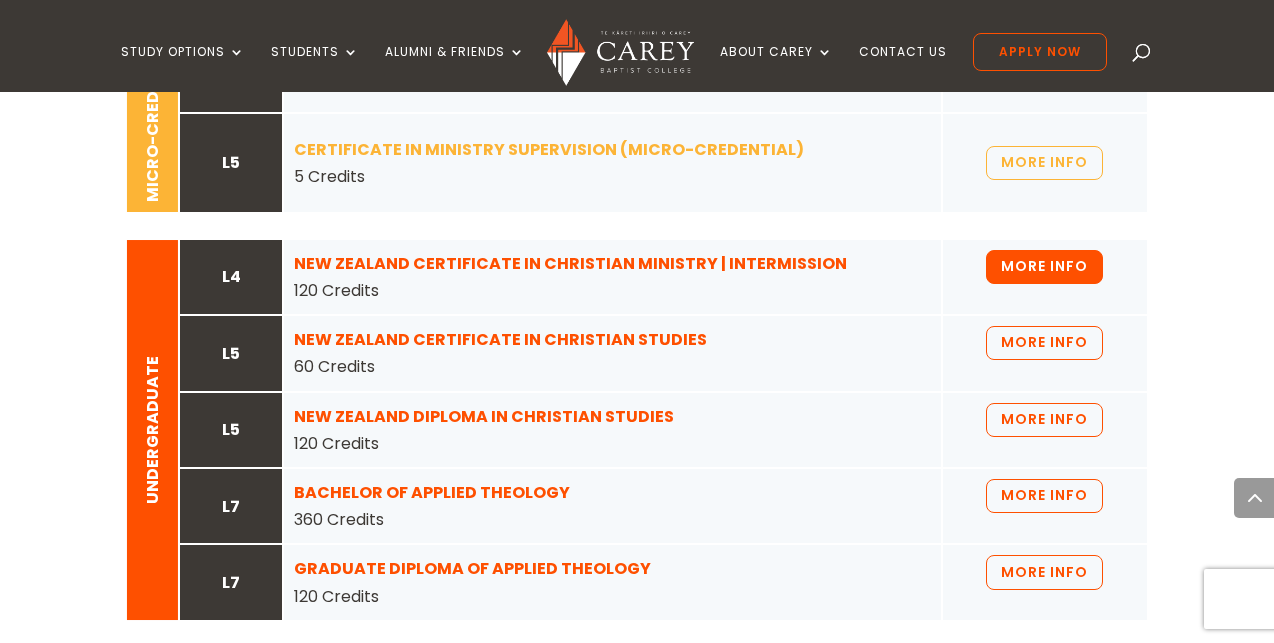 click on "MORE INFO" at bounding box center [1044, 267] 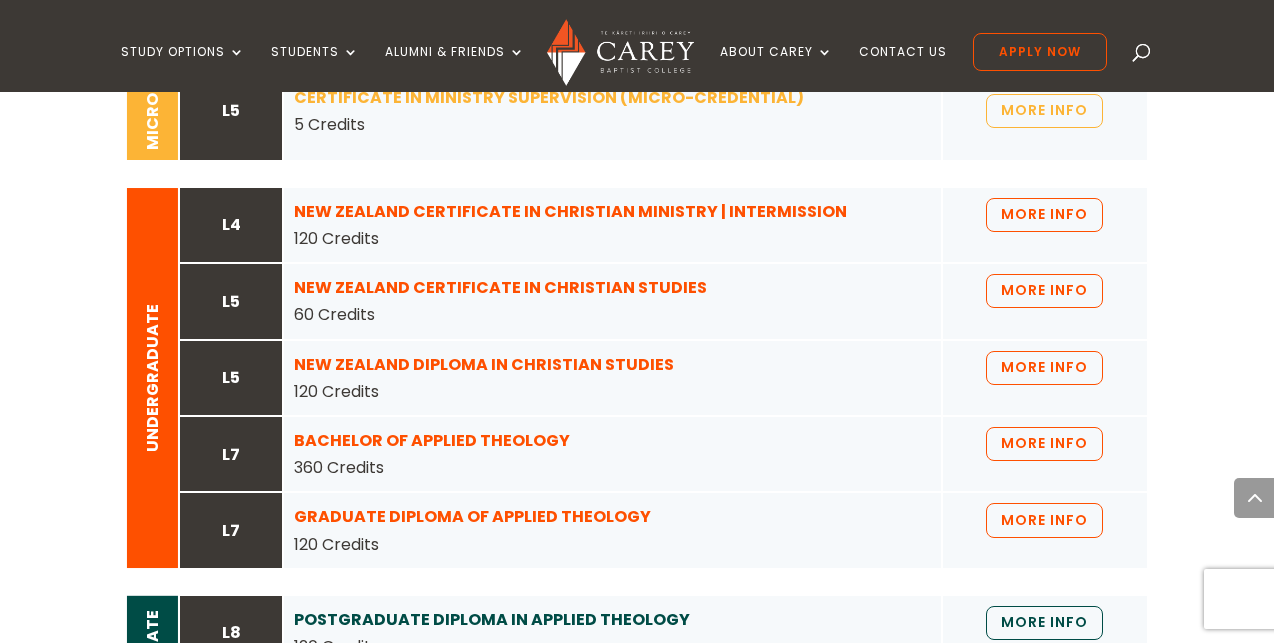 scroll, scrollTop: 1520, scrollLeft: 0, axis: vertical 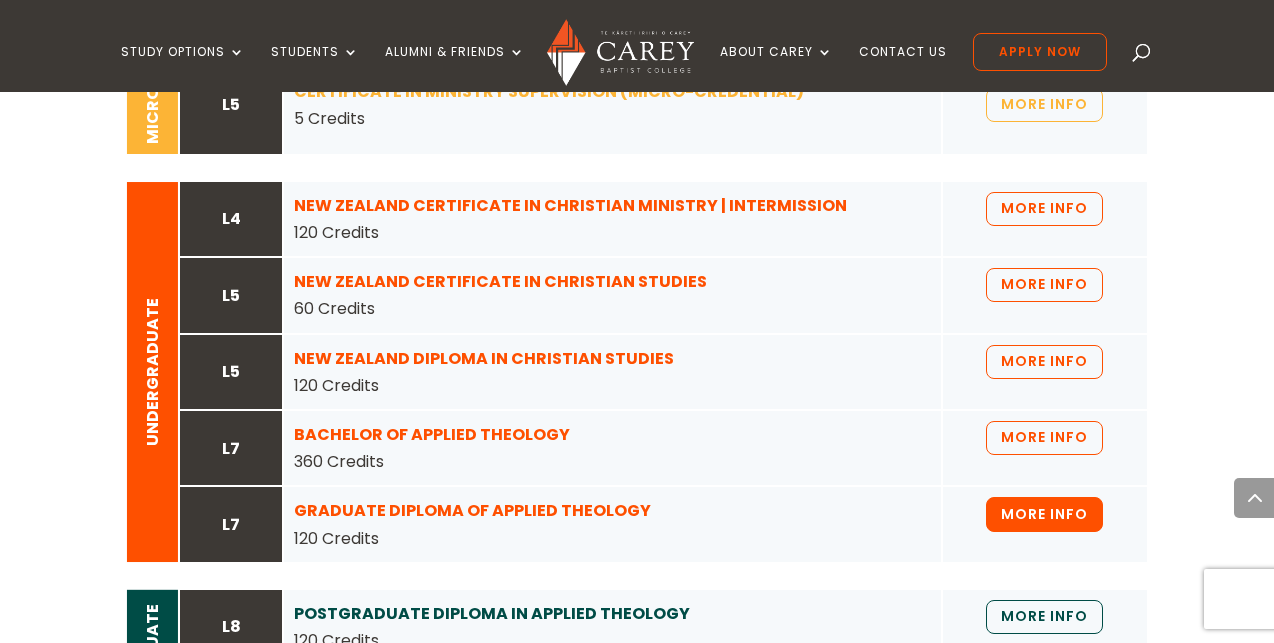 click on "MORE INFO" at bounding box center [1044, 514] 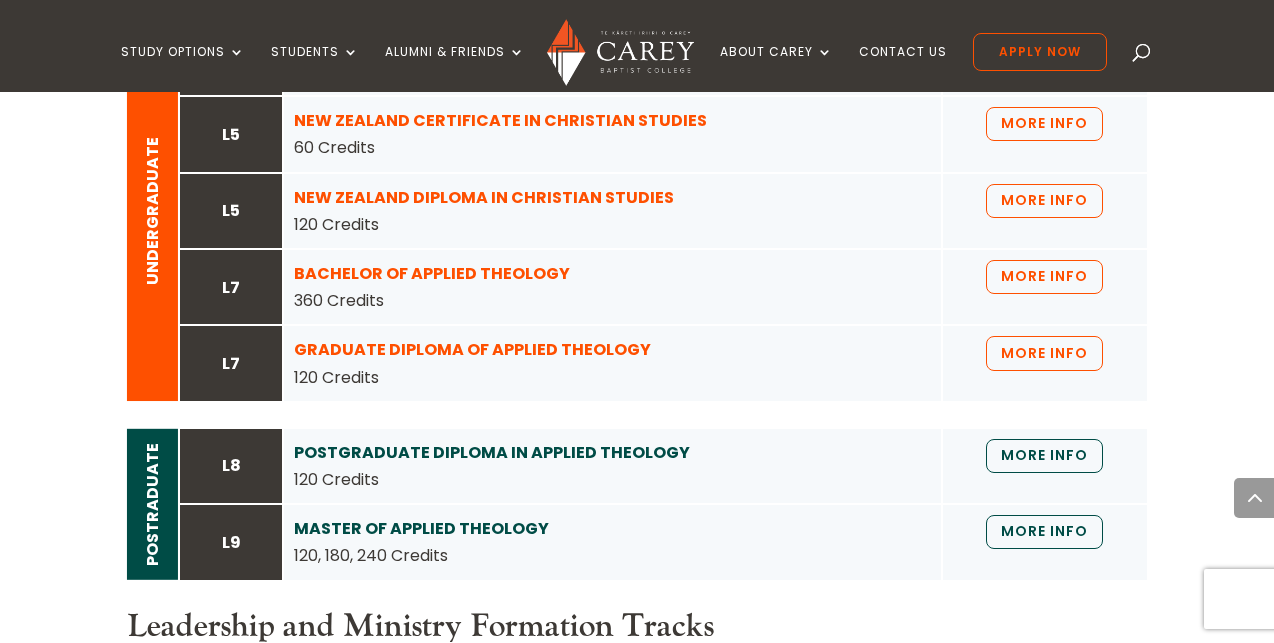 scroll, scrollTop: 1674, scrollLeft: 0, axis: vertical 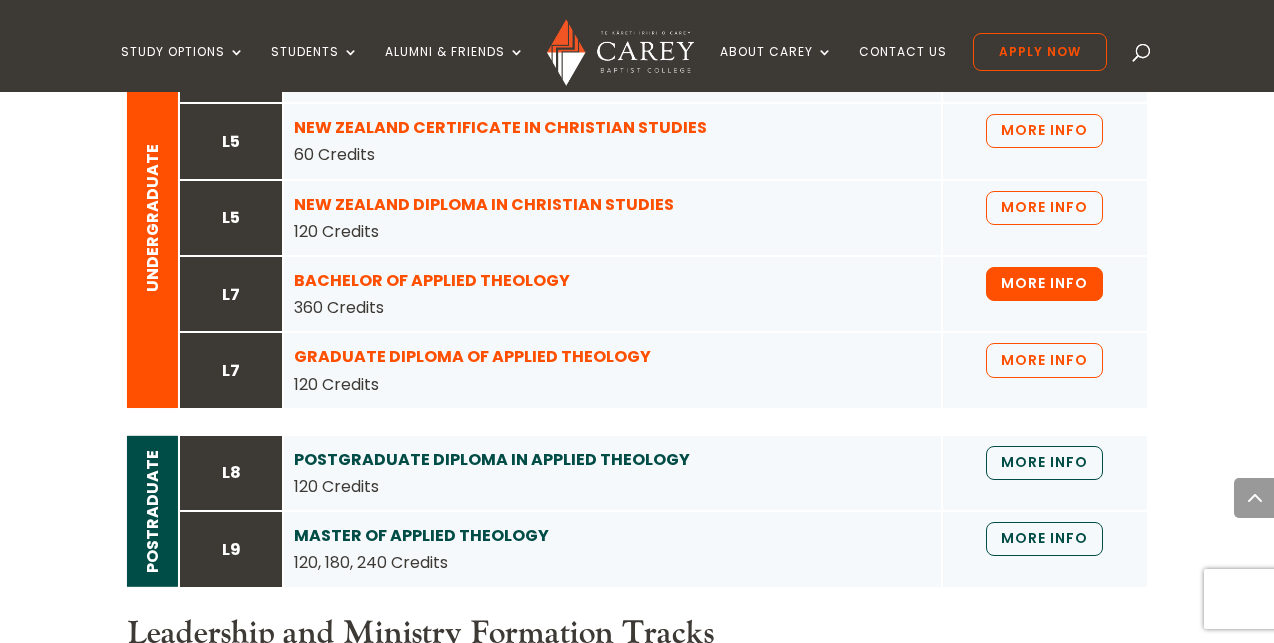 click on "MORE INFO" at bounding box center (1044, 284) 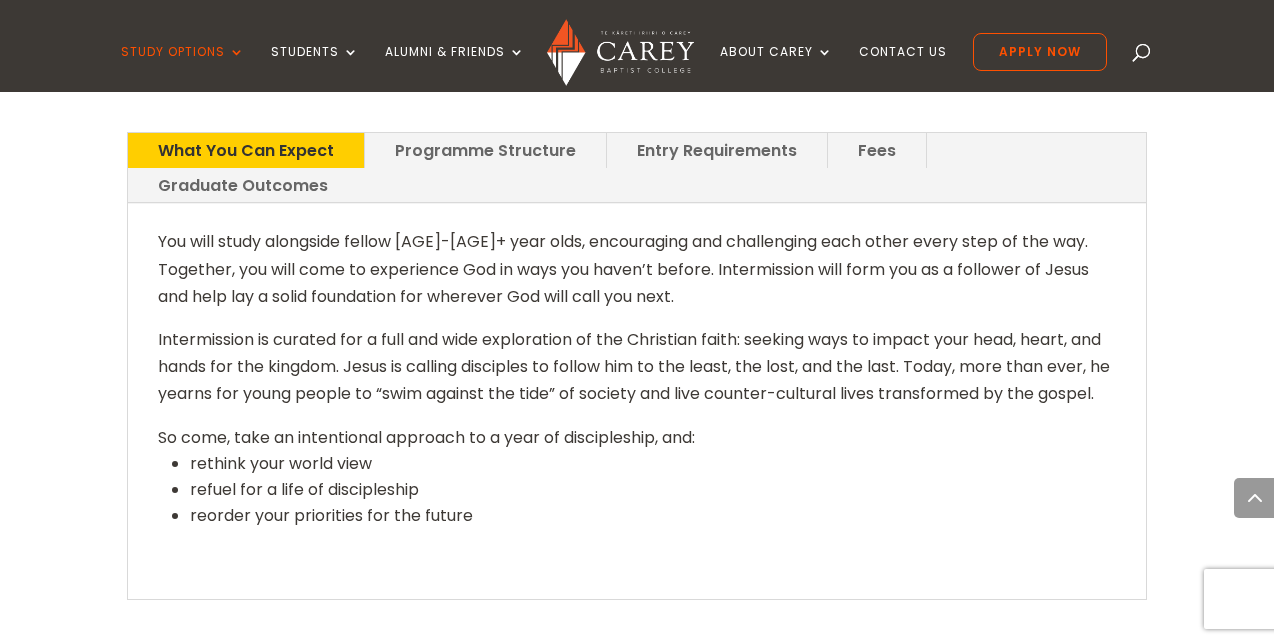 scroll, scrollTop: 2712, scrollLeft: 0, axis: vertical 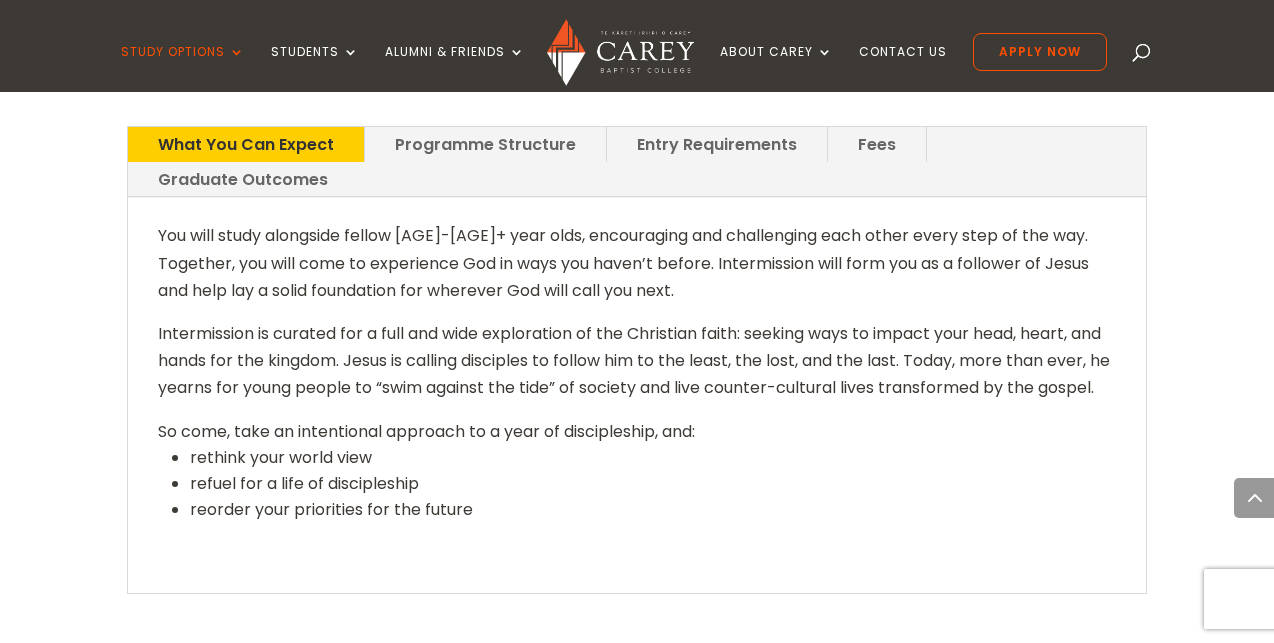 click on "Programme Structure" at bounding box center [485, 144] 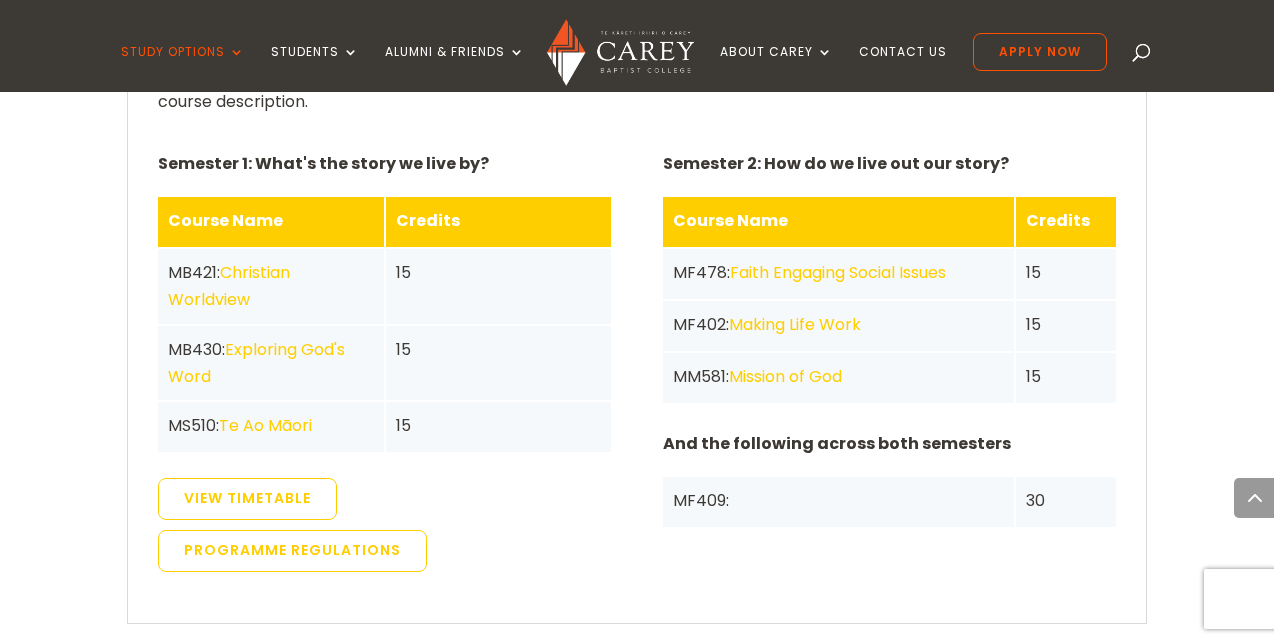 scroll, scrollTop: 2866, scrollLeft: 0, axis: vertical 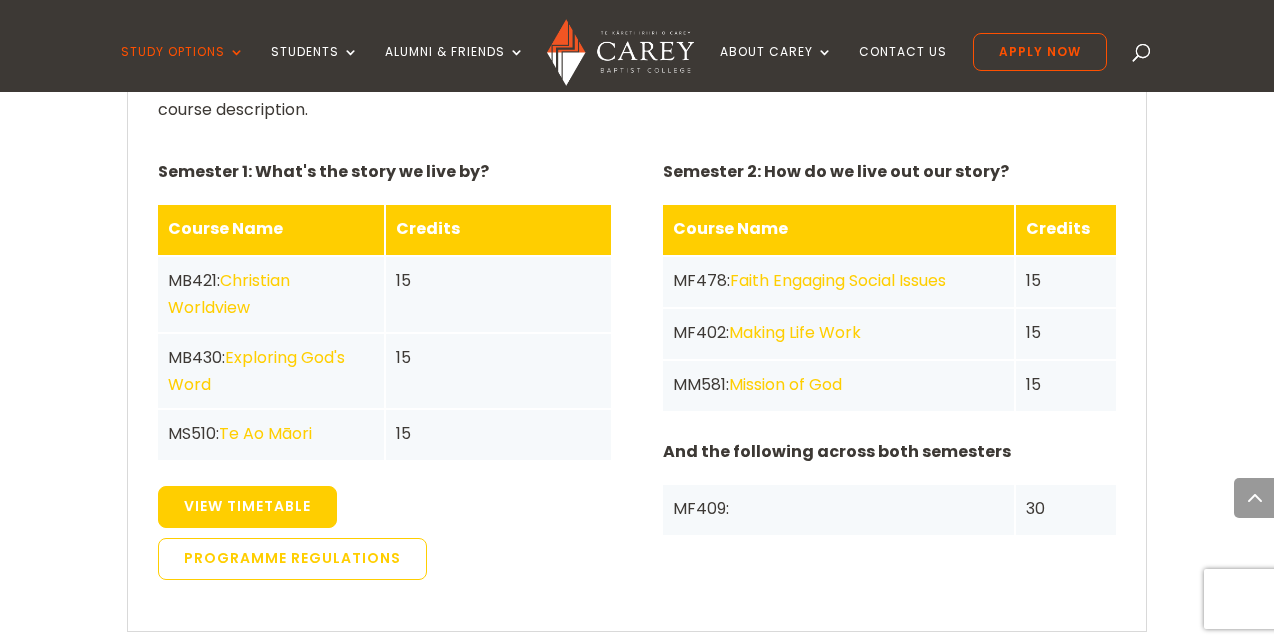 click on "View Timetable" at bounding box center (247, 507) 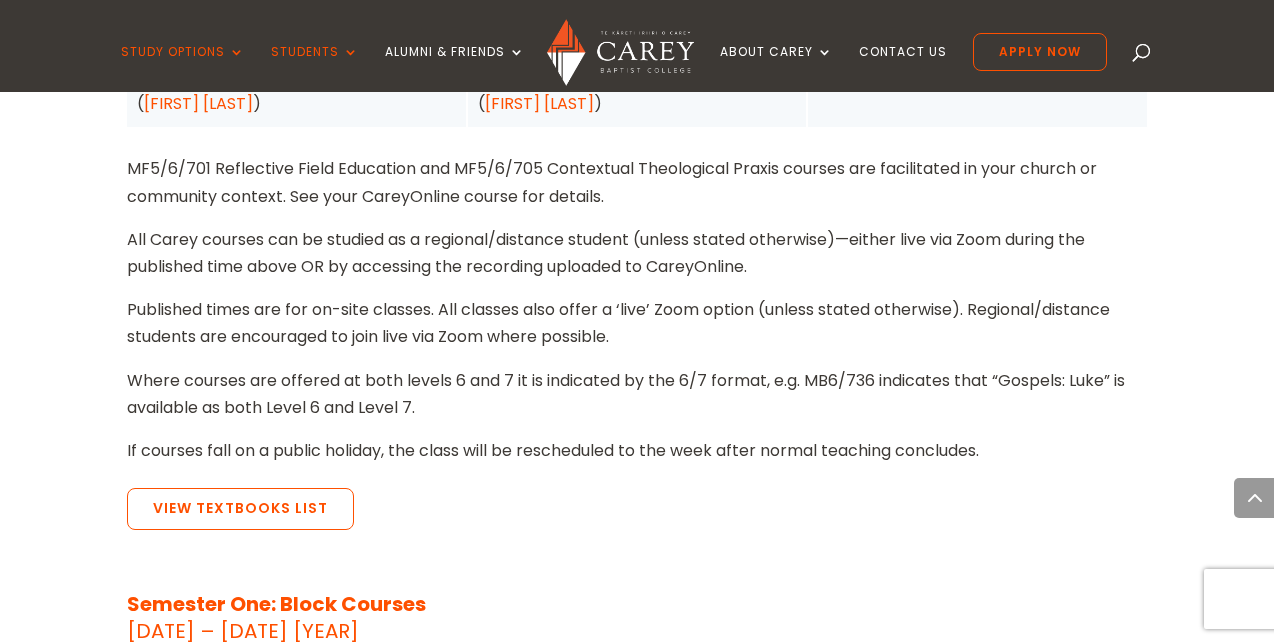 scroll, scrollTop: 2059, scrollLeft: 0, axis: vertical 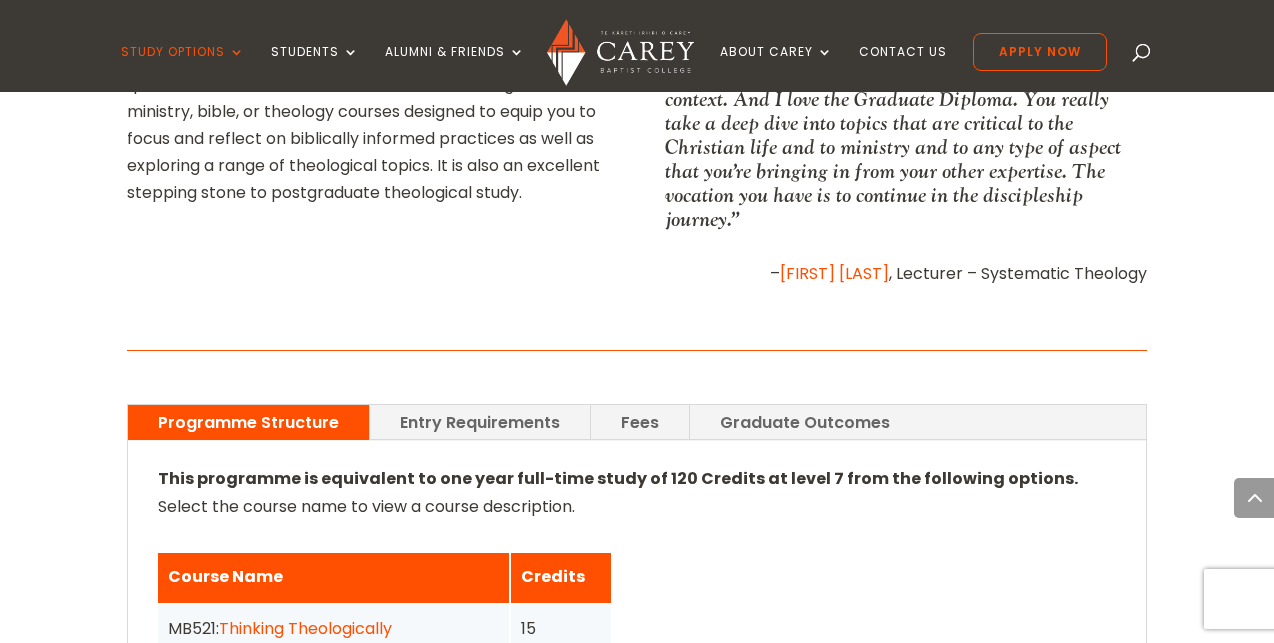 click on "Entry Requirements" at bounding box center [480, 422] 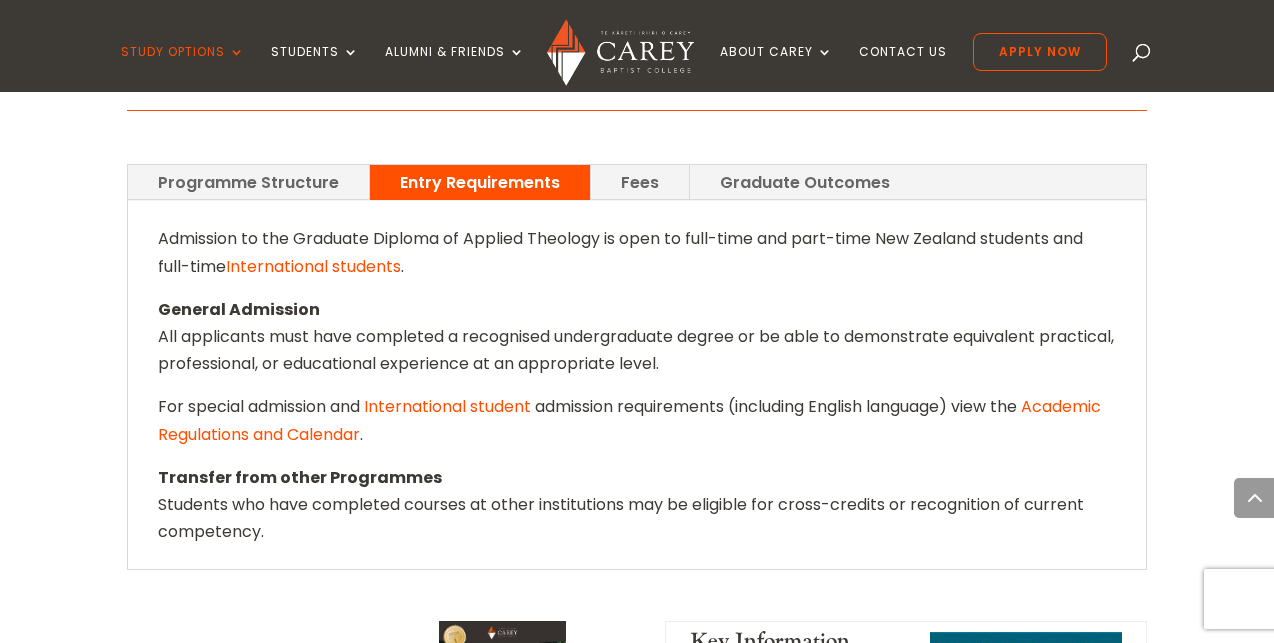 scroll, scrollTop: 1443, scrollLeft: 0, axis: vertical 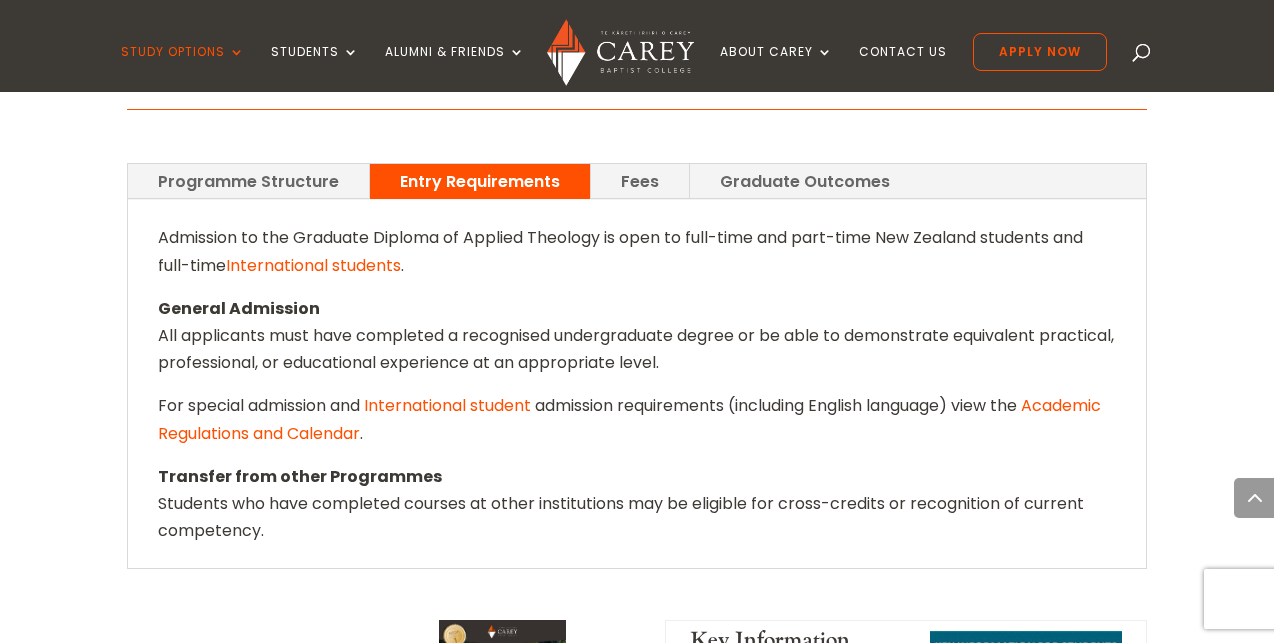 click on "Fees" at bounding box center [640, 181] 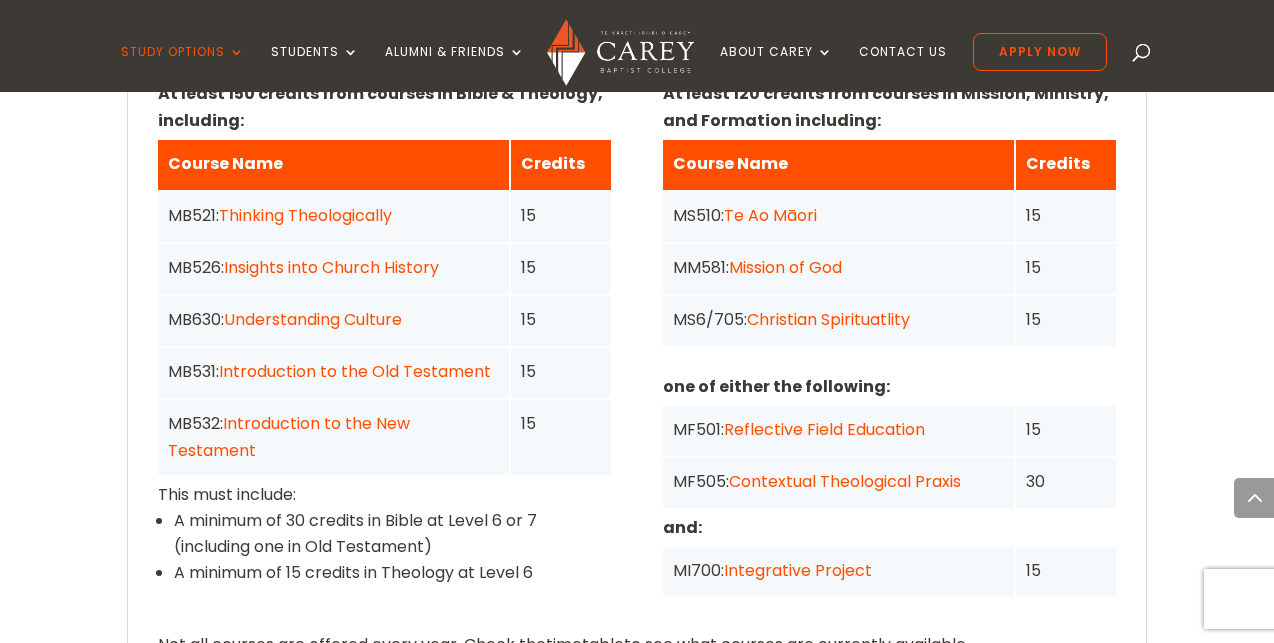 scroll, scrollTop: 1628, scrollLeft: 0, axis: vertical 